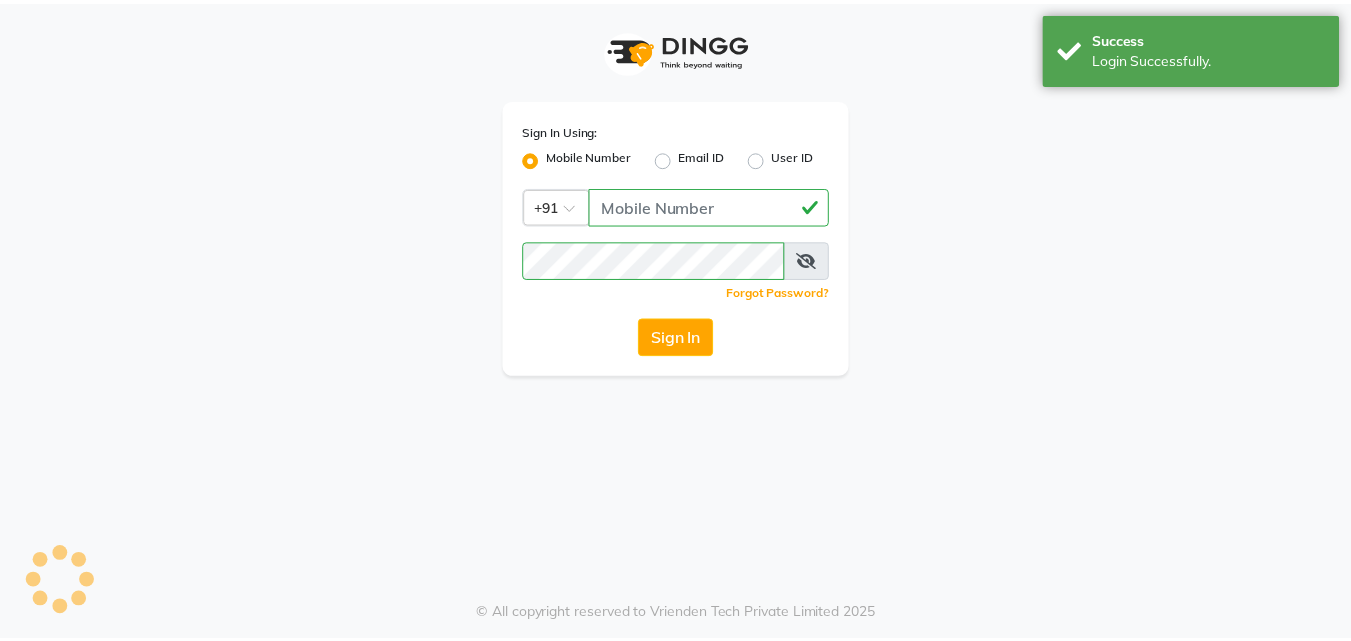 scroll, scrollTop: 0, scrollLeft: 0, axis: both 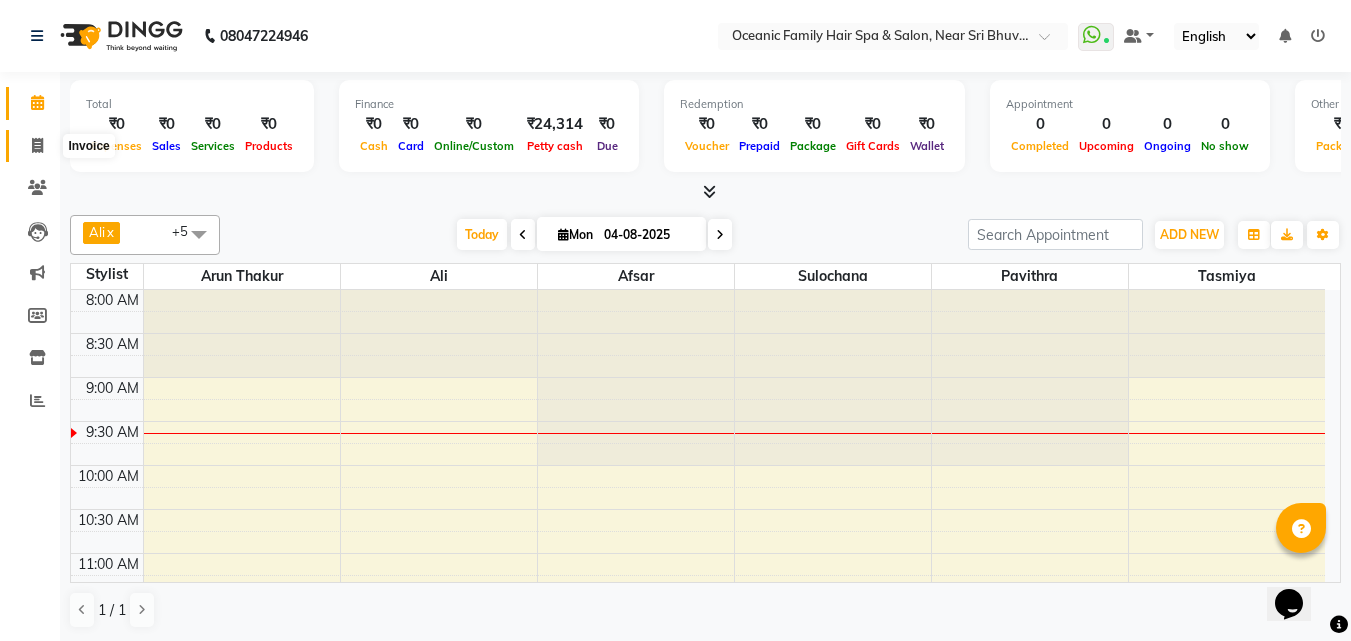 click 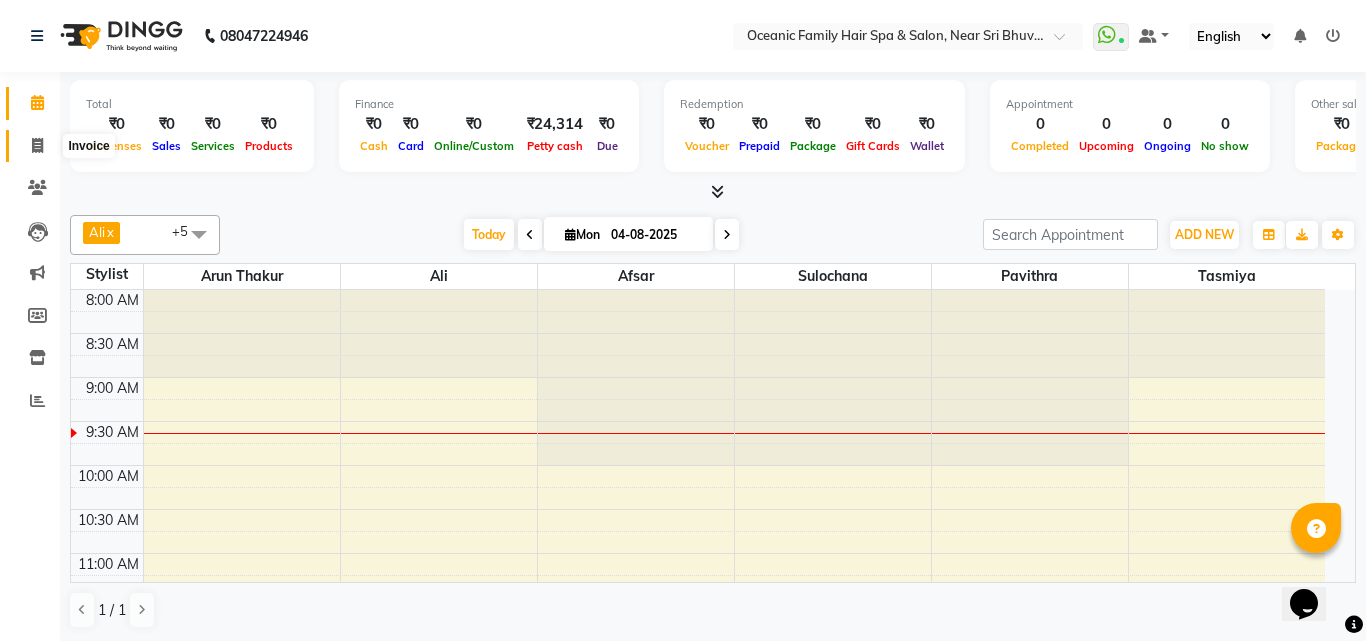 select on "4366" 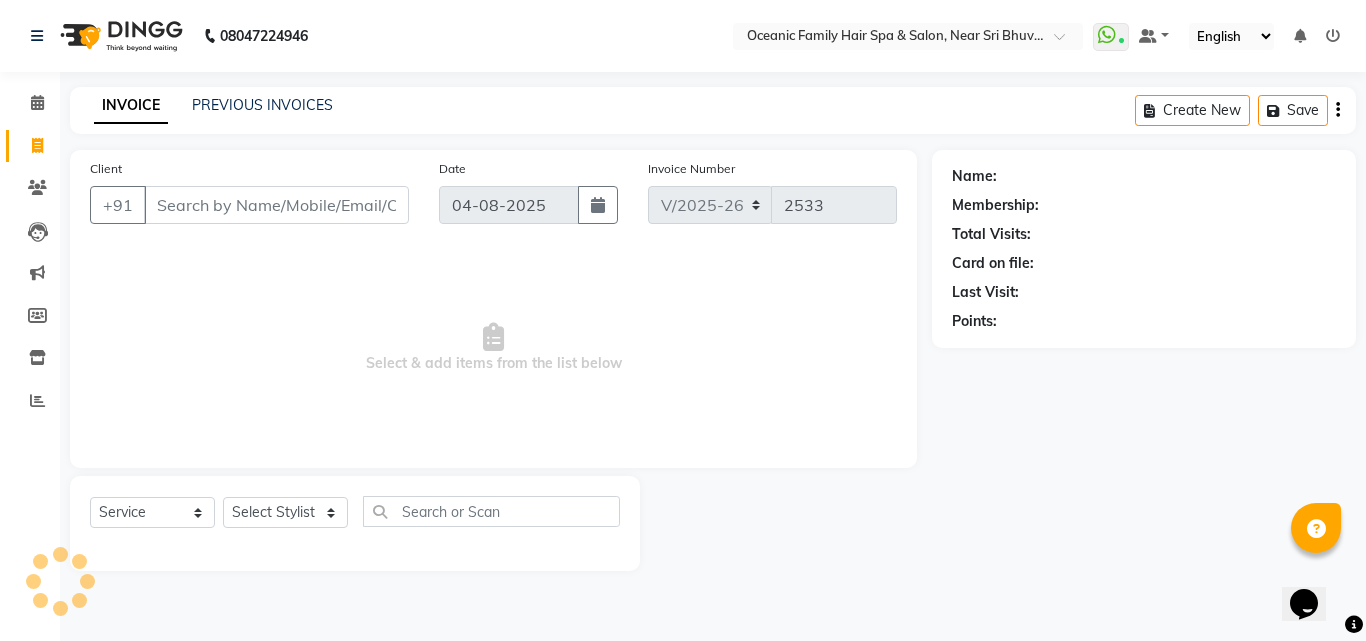 click on "Client" at bounding box center [276, 205] 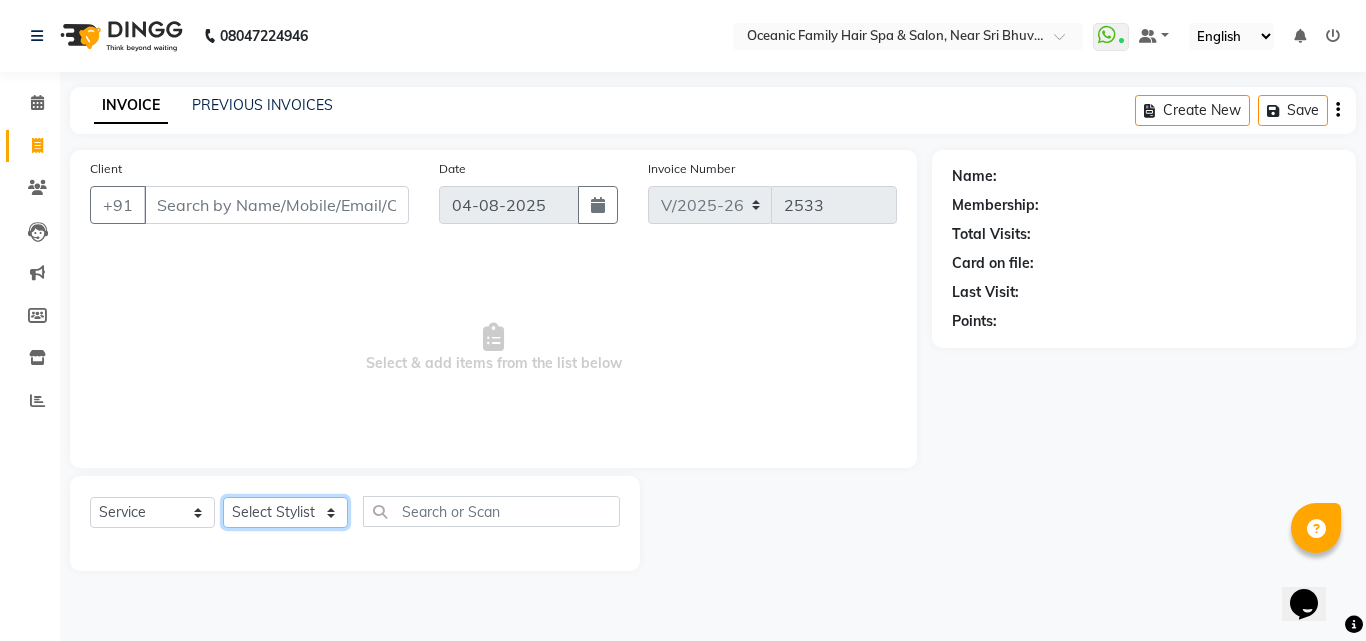 click on "Select Stylist Afsar Ali Arun Thakur Pavithra Rajani Shwetha S Jain Siraj Sulochana Tasmiya" 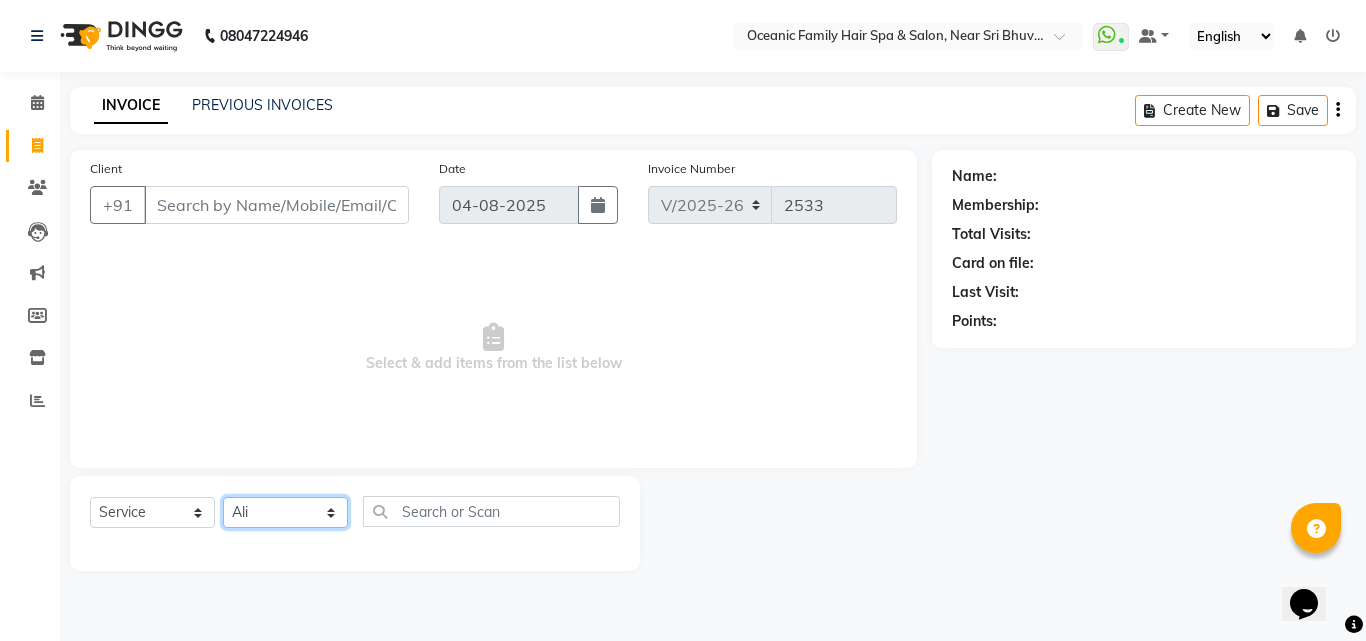 click on "Select Stylist Afsar Ali Arun Thakur Pavithra Rajani Shwetha S Jain Siraj Sulochana Tasmiya" 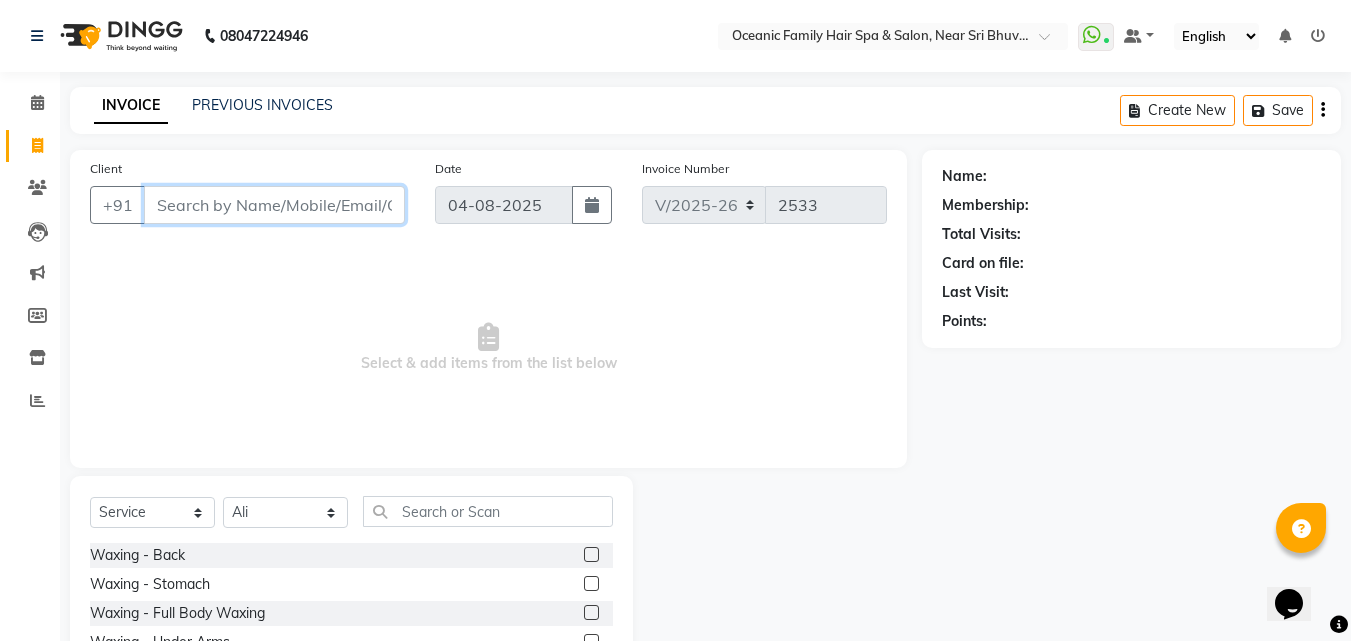 click on "Client" at bounding box center (274, 205) 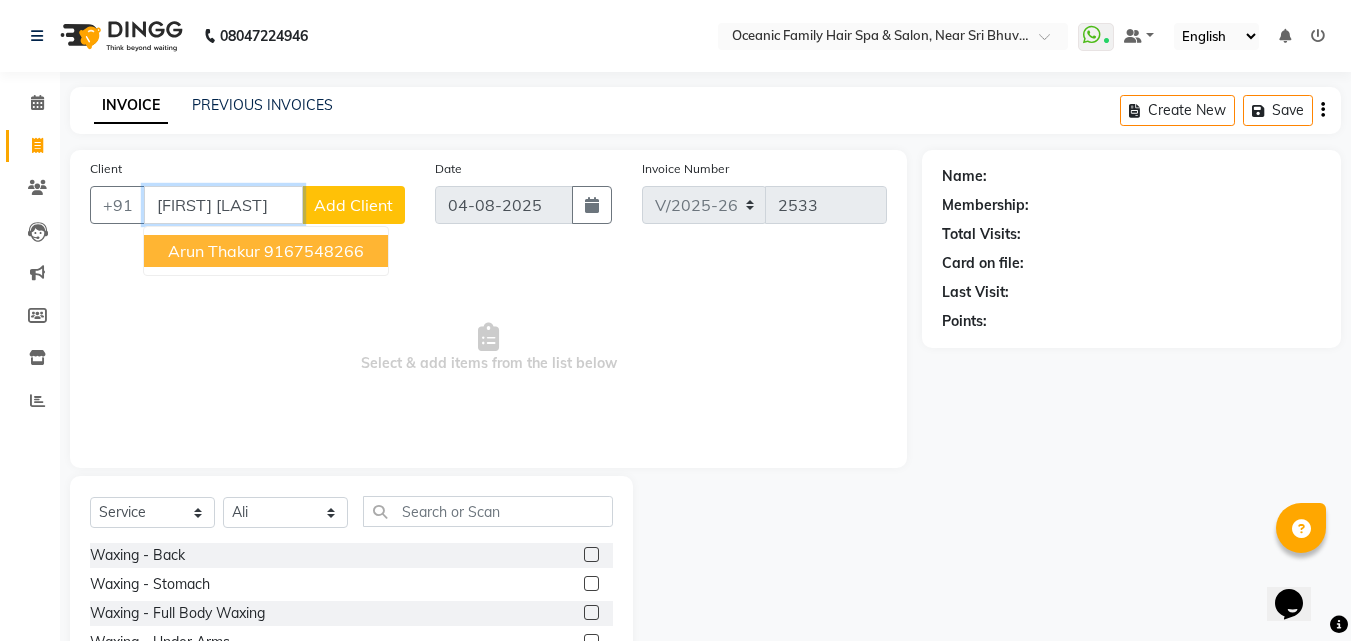 click on "9167548266" at bounding box center [314, 251] 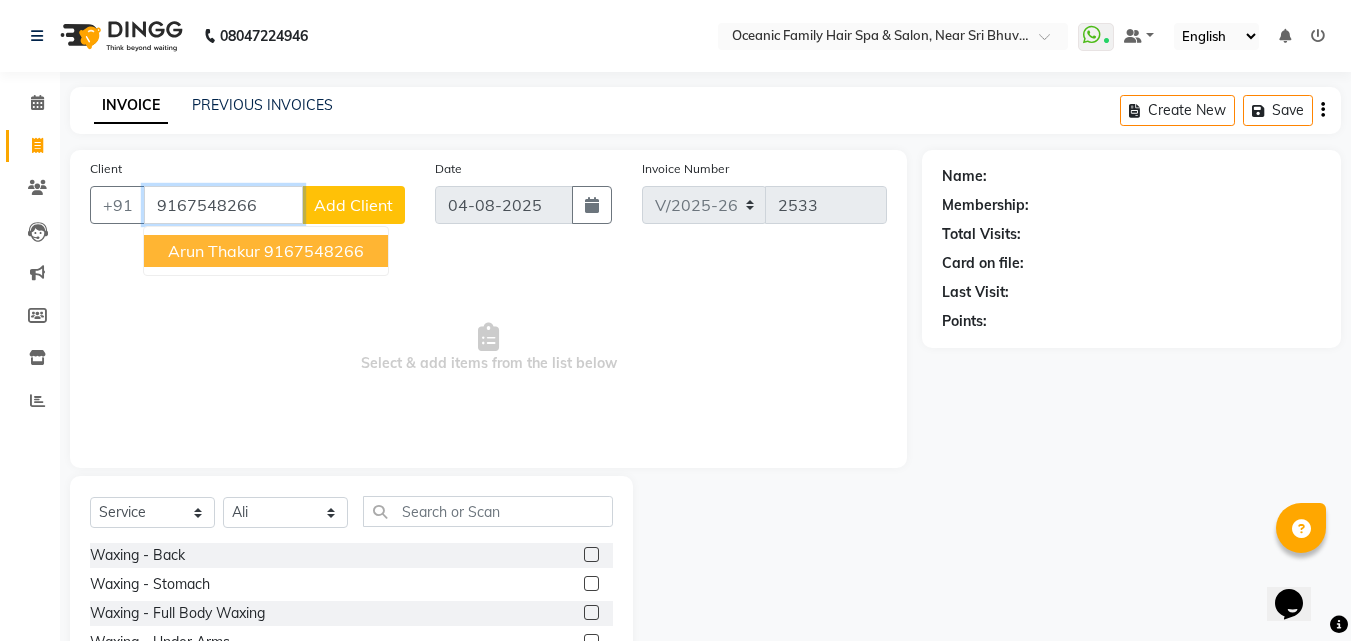 type on "9167548266" 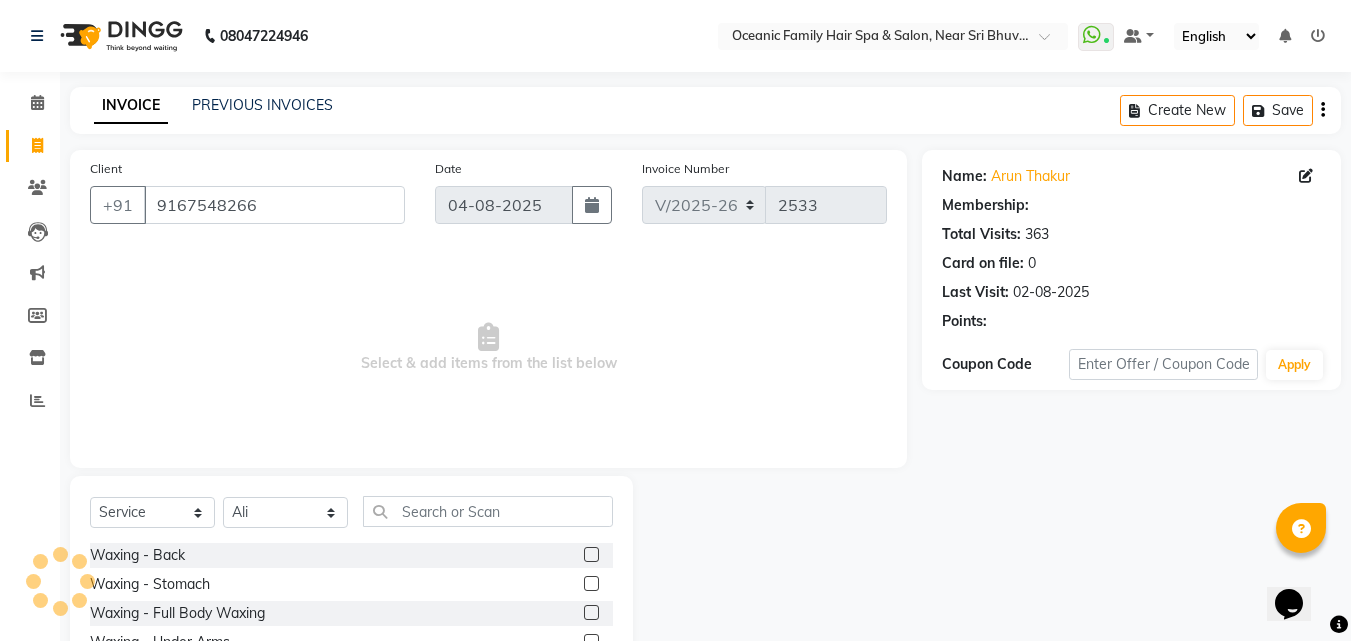 select on "1: Object" 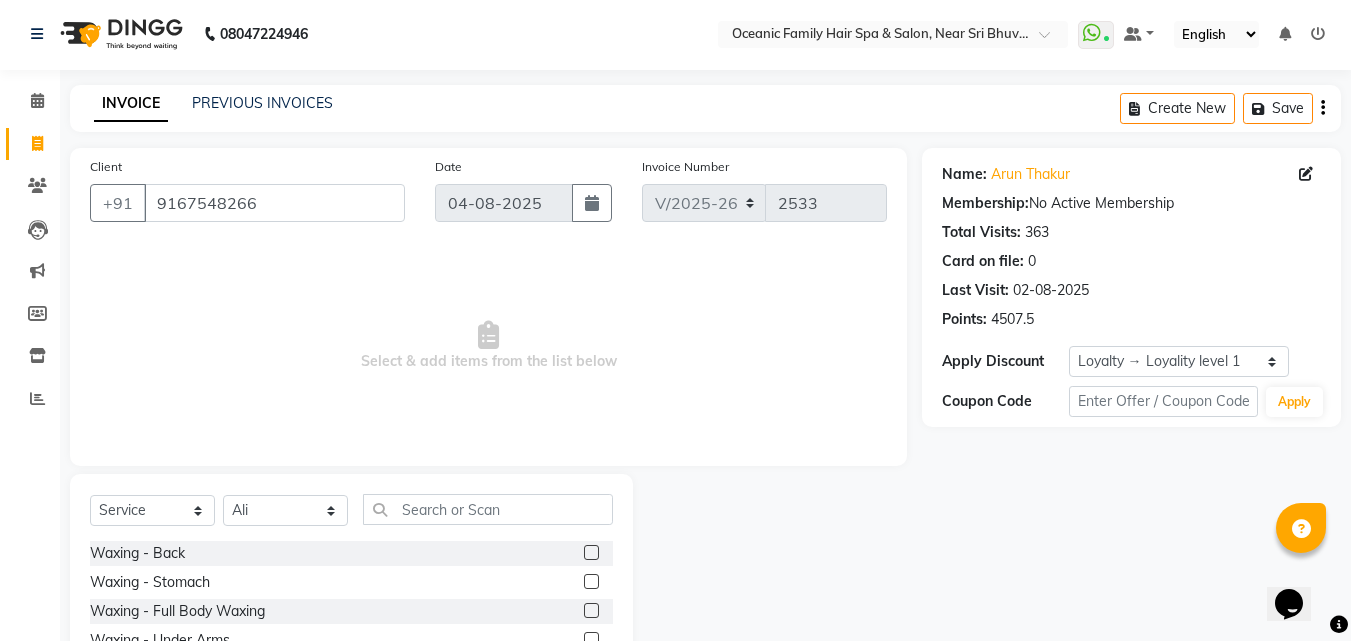 scroll, scrollTop: 0, scrollLeft: 0, axis: both 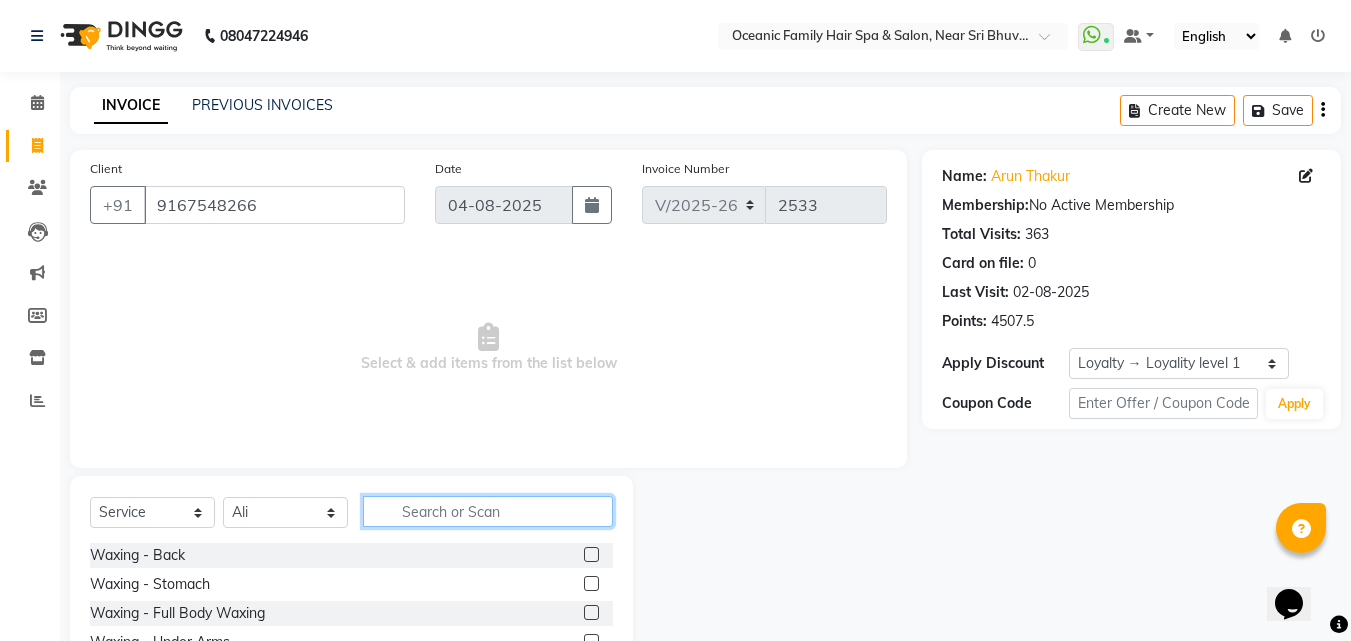 click 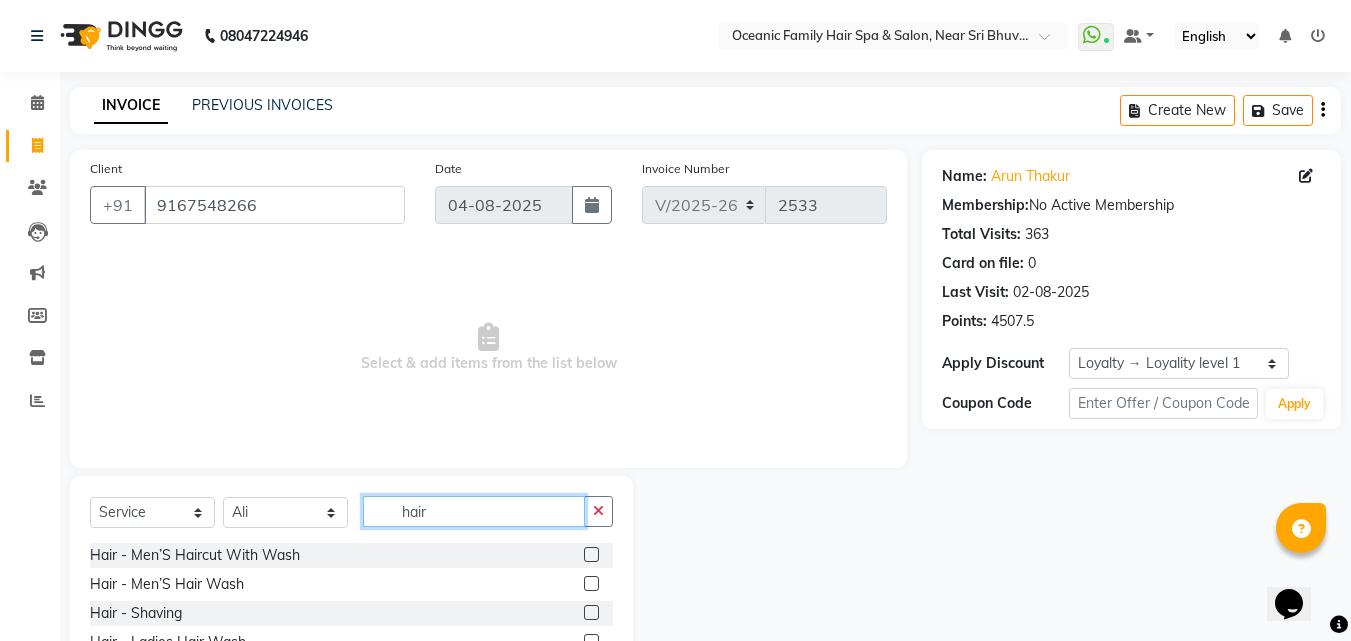 type on "hair" 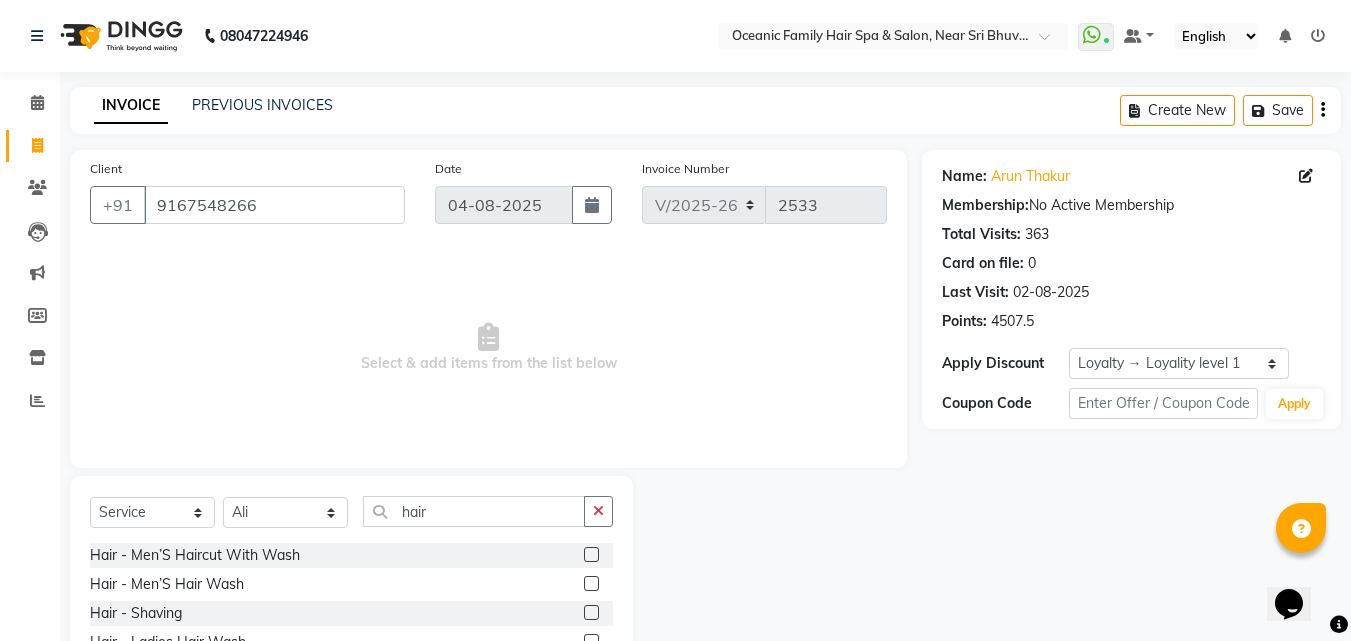 click 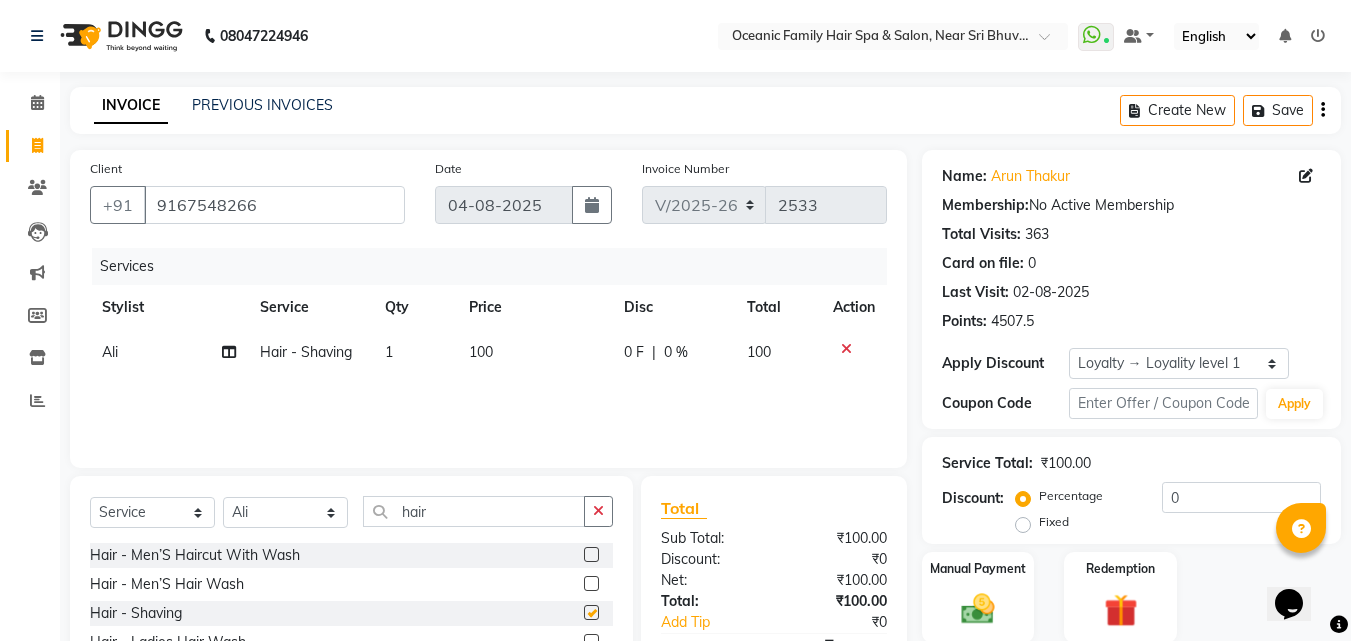 checkbox on "false" 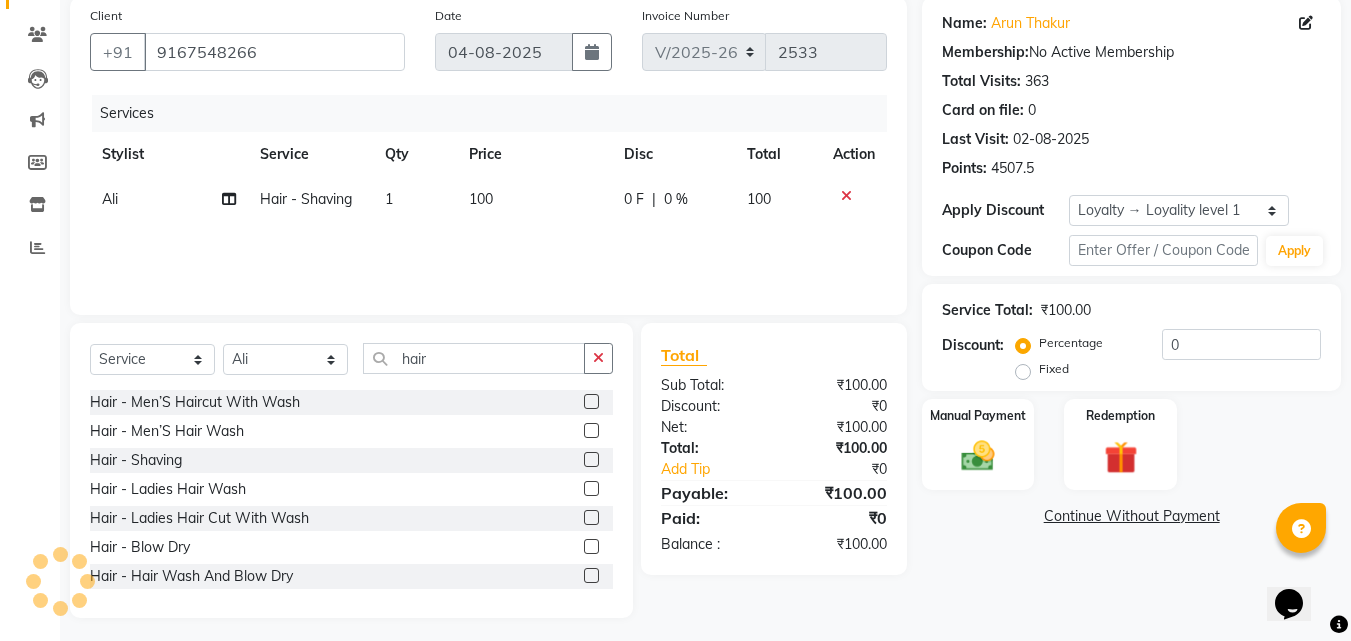 scroll, scrollTop: 160, scrollLeft: 0, axis: vertical 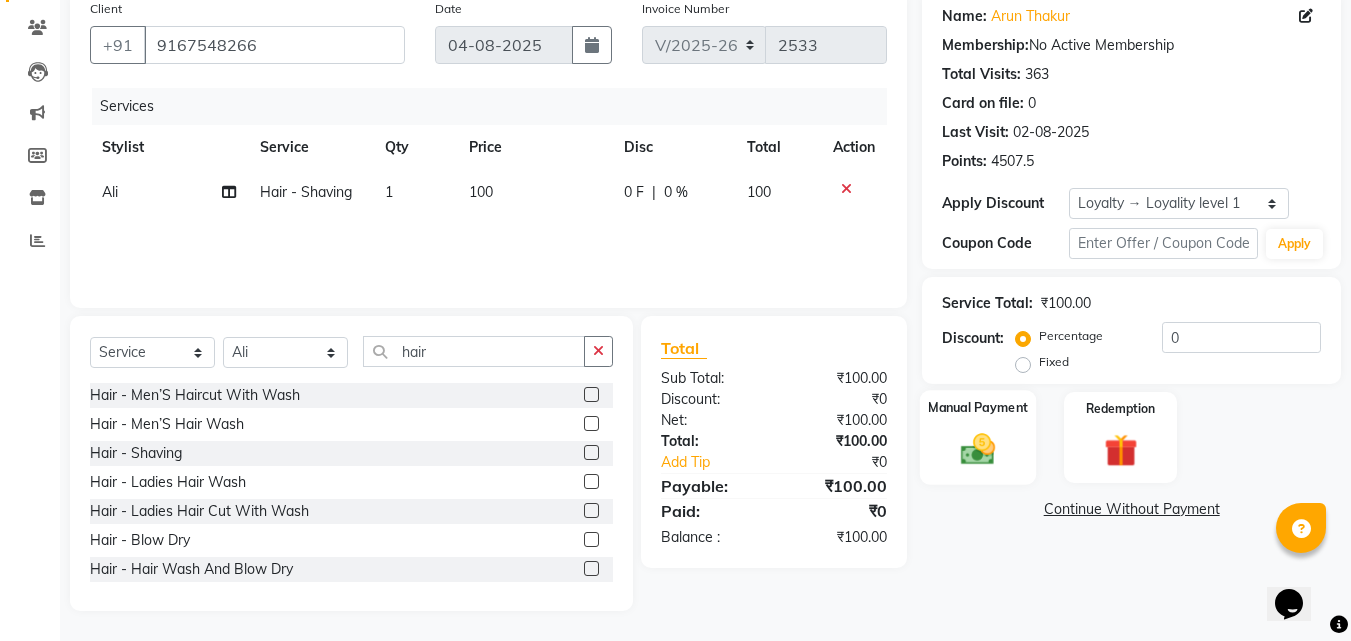 click 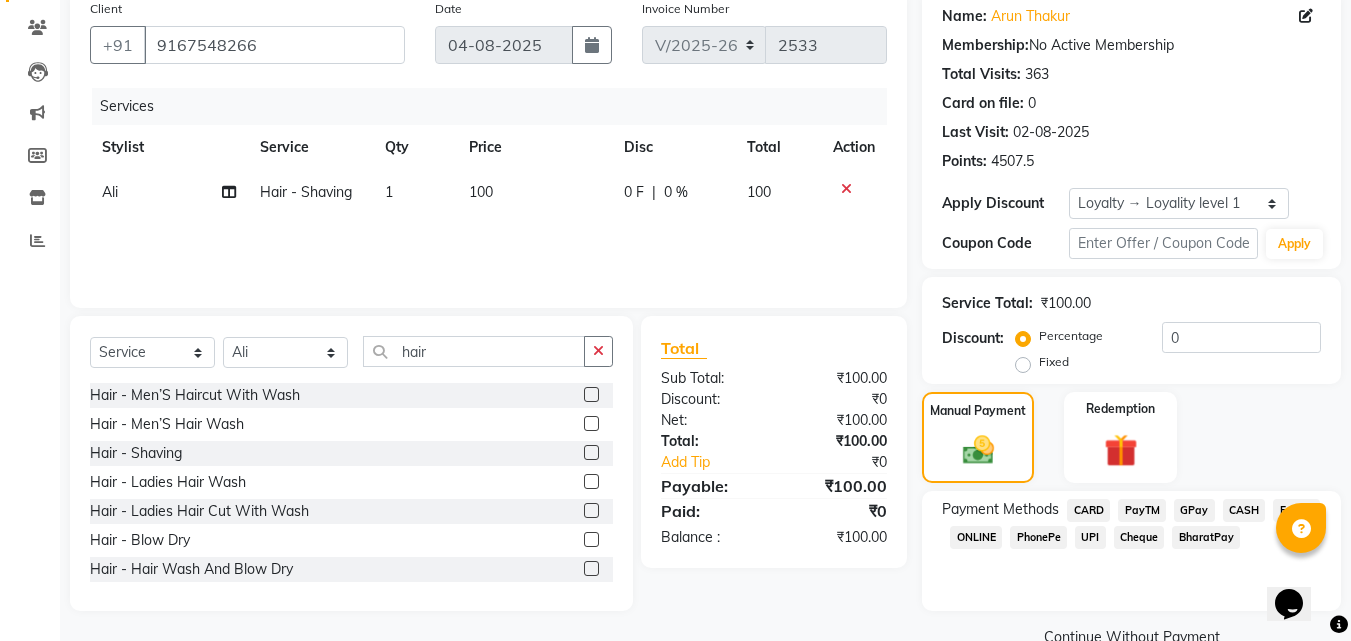 click on "CASH" 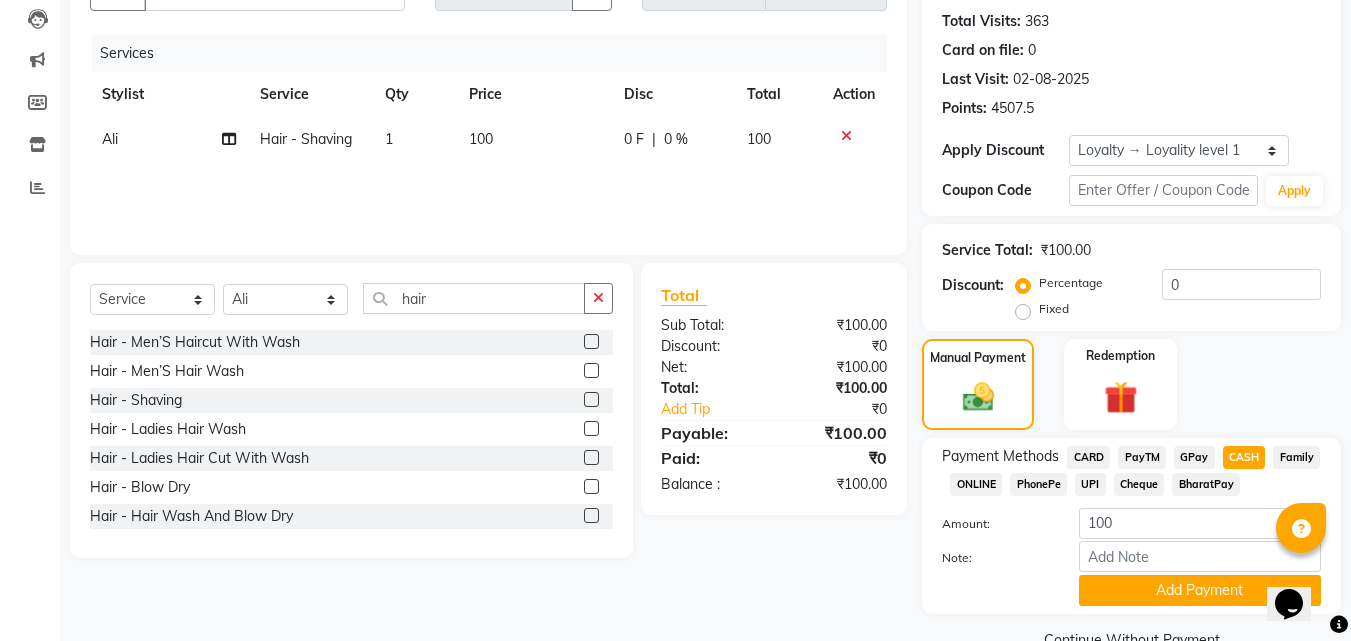 scroll, scrollTop: 257, scrollLeft: 0, axis: vertical 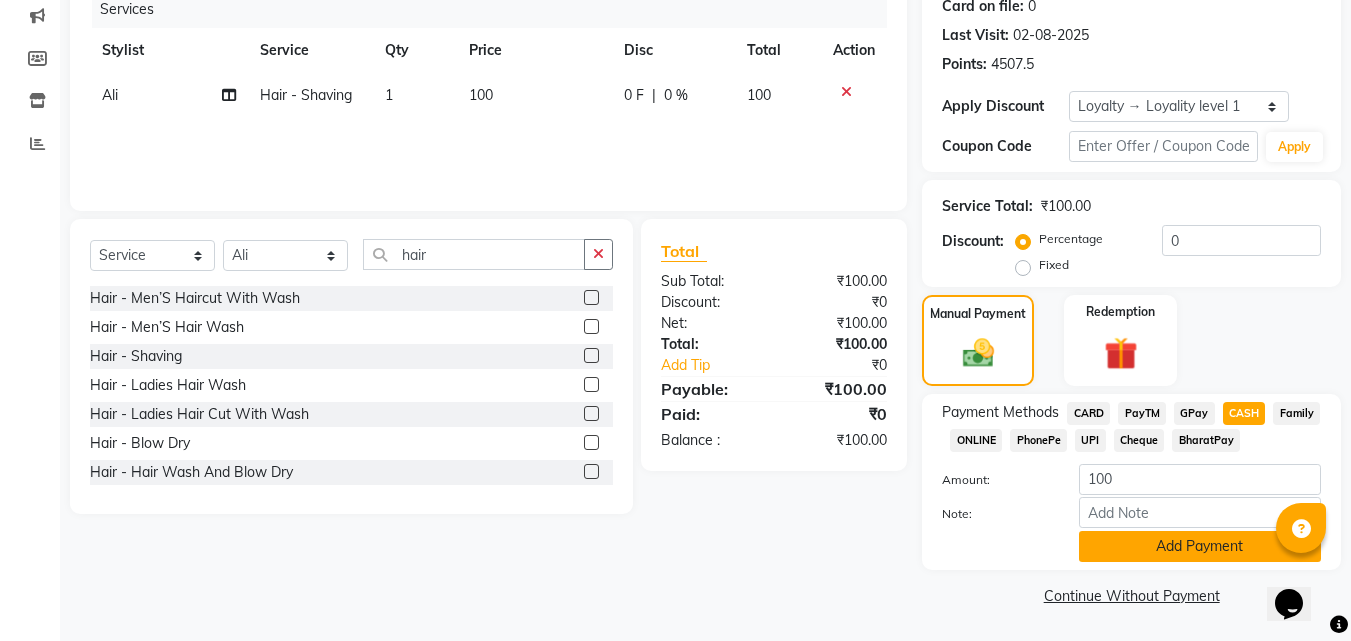 click on "Add Payment" 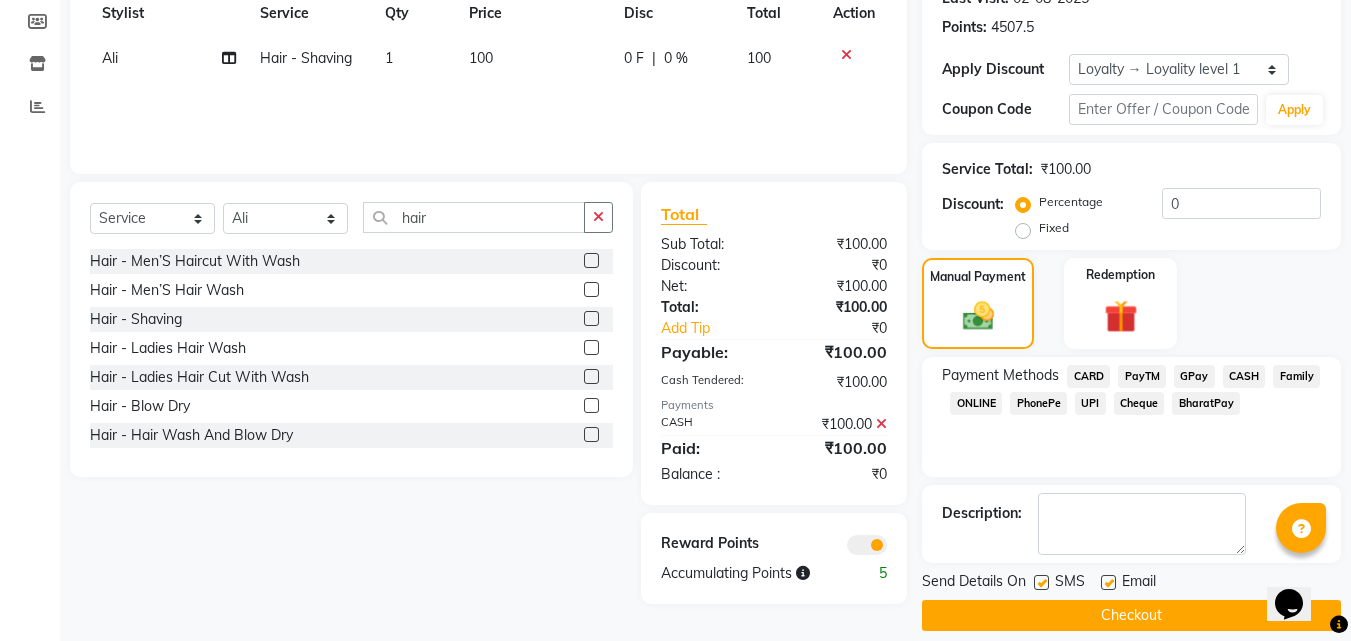 scroll, scrollTop: 314, scrollLeft: 0, axis: vertical 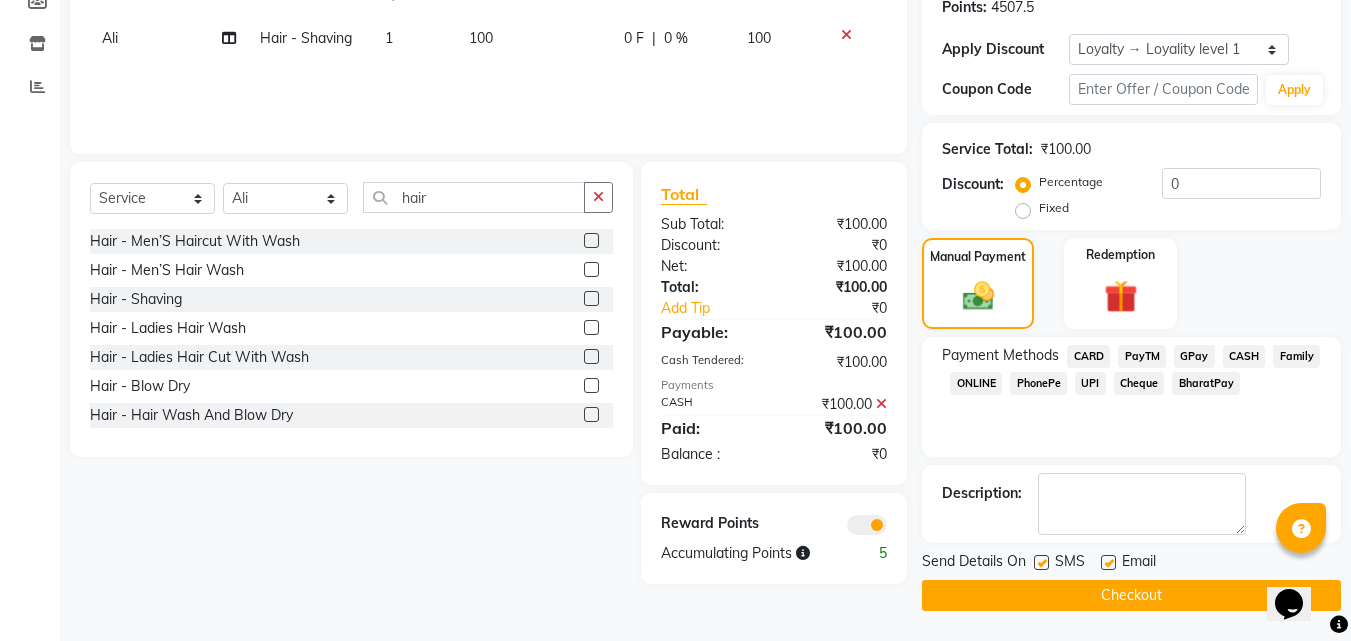 click on "Checkout" 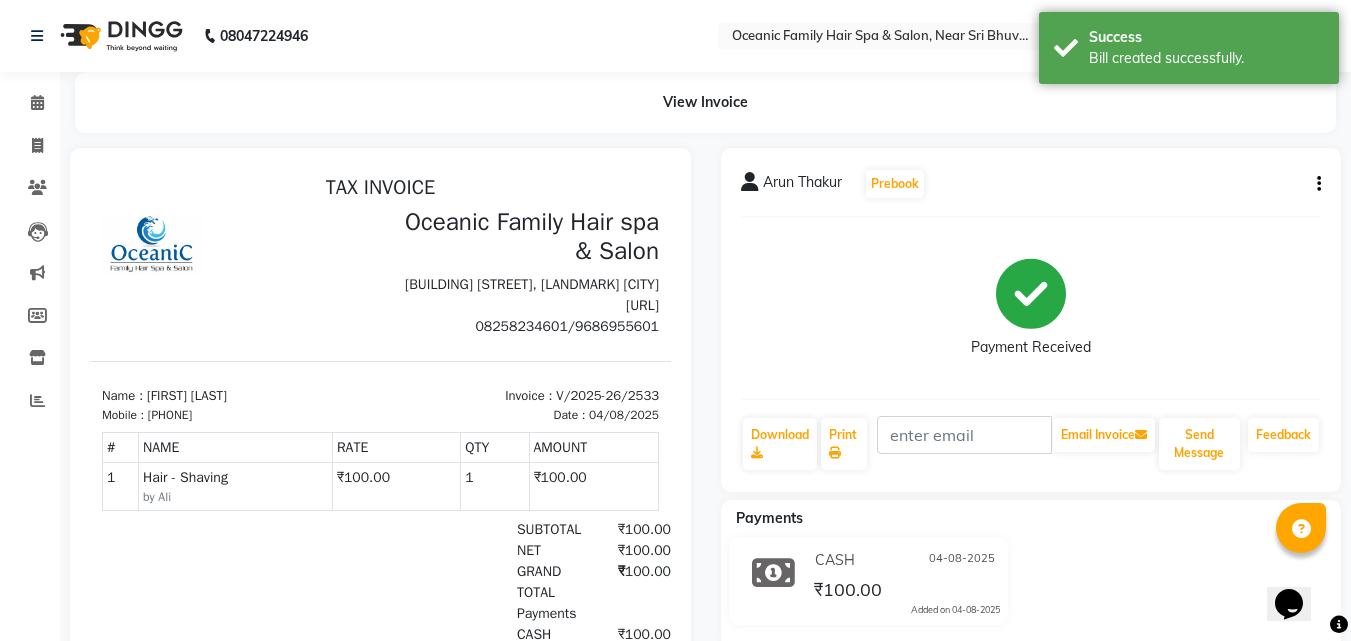 scroll, scrollTop: 0, scrollLeft: 0, axis: both 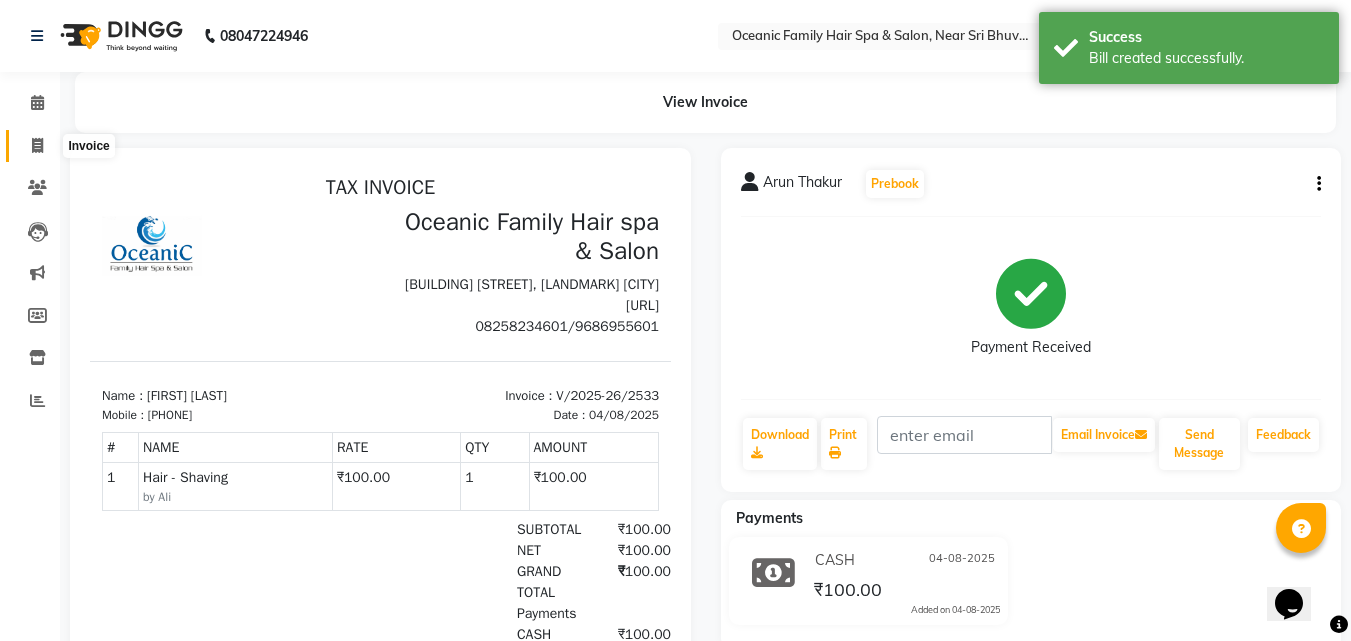 click 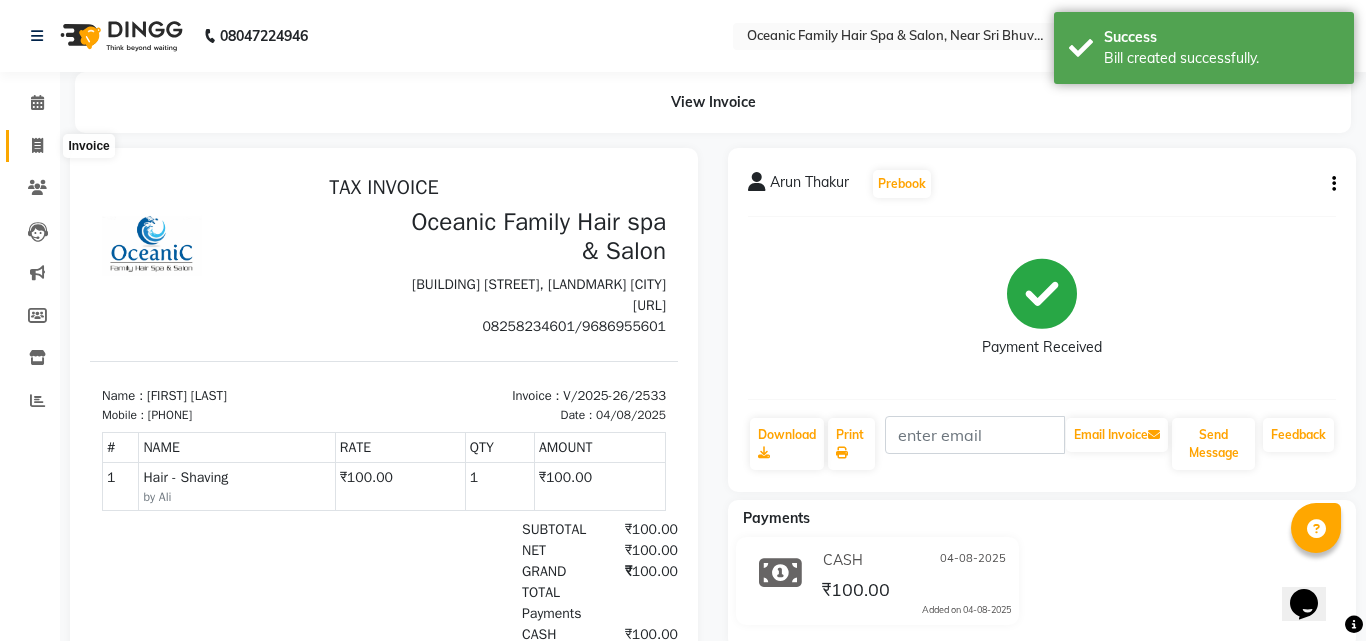 select on "4366" 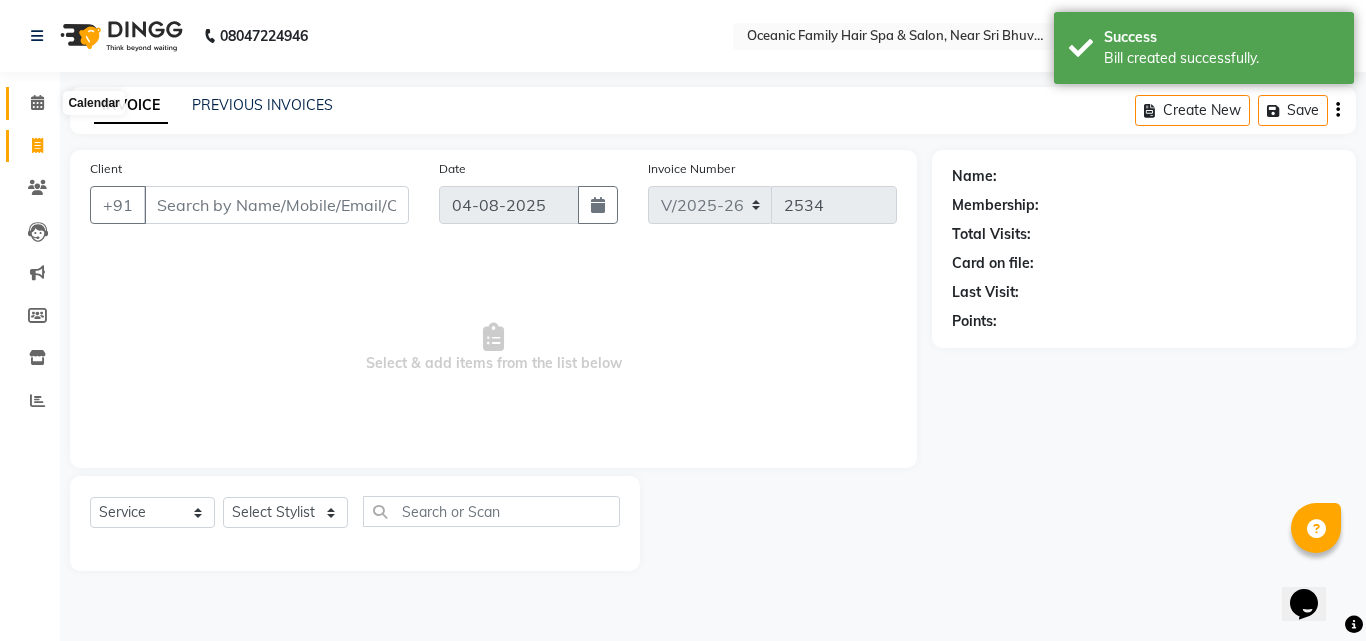 click 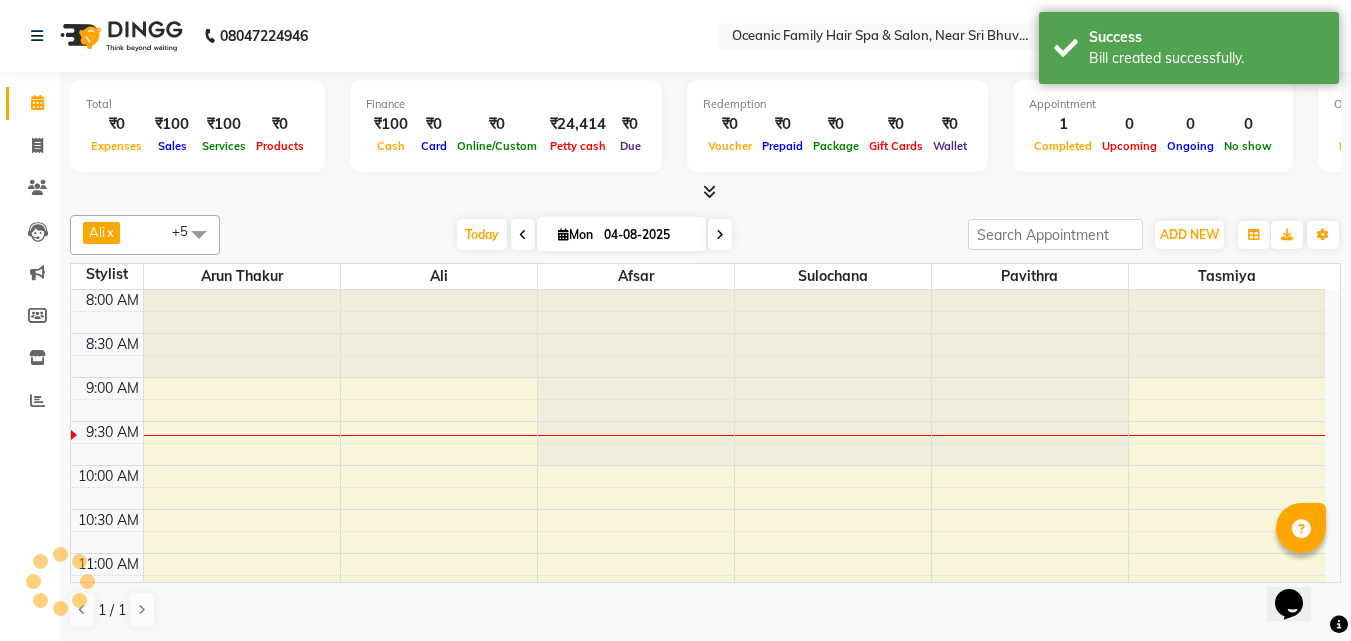 scroll, scrollTop: 0, scrollLeft: 0, axis: both 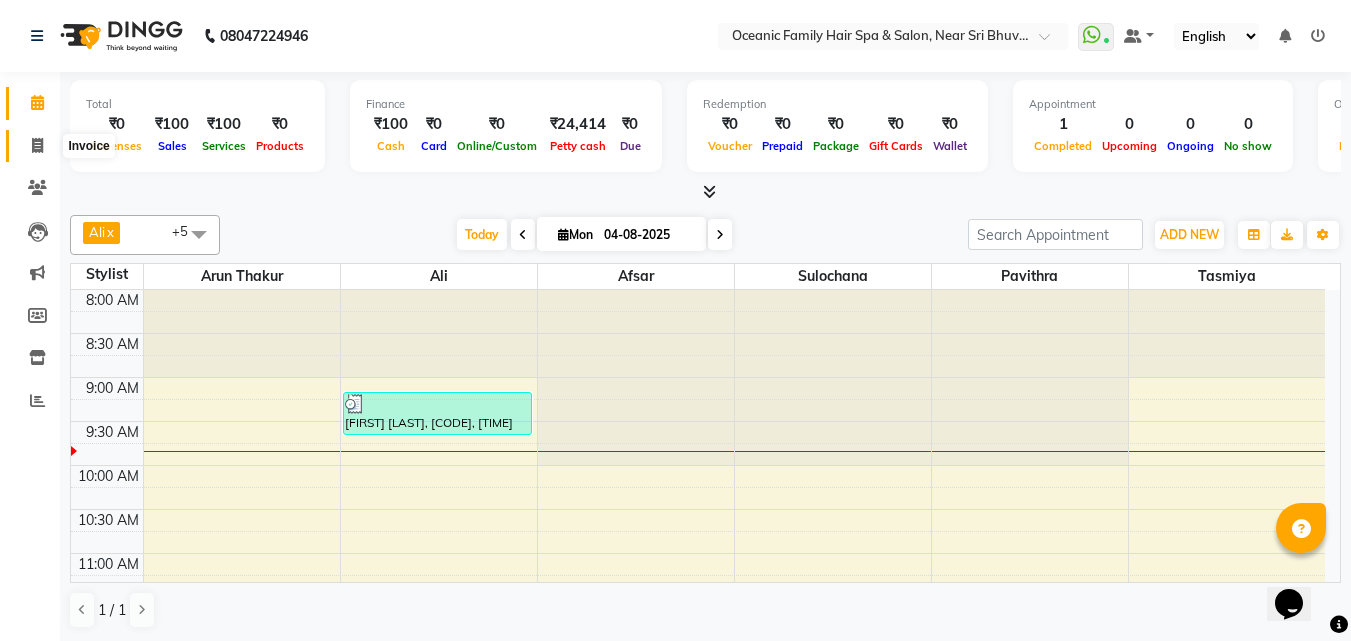 click 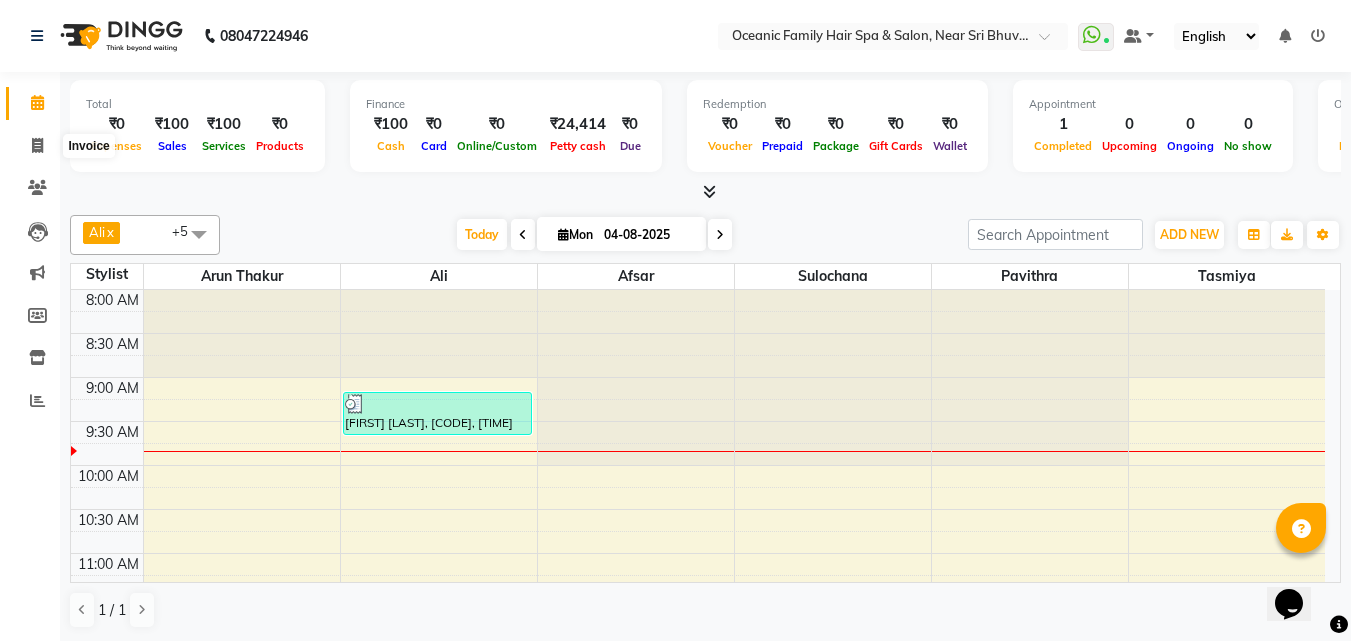 select on "service" 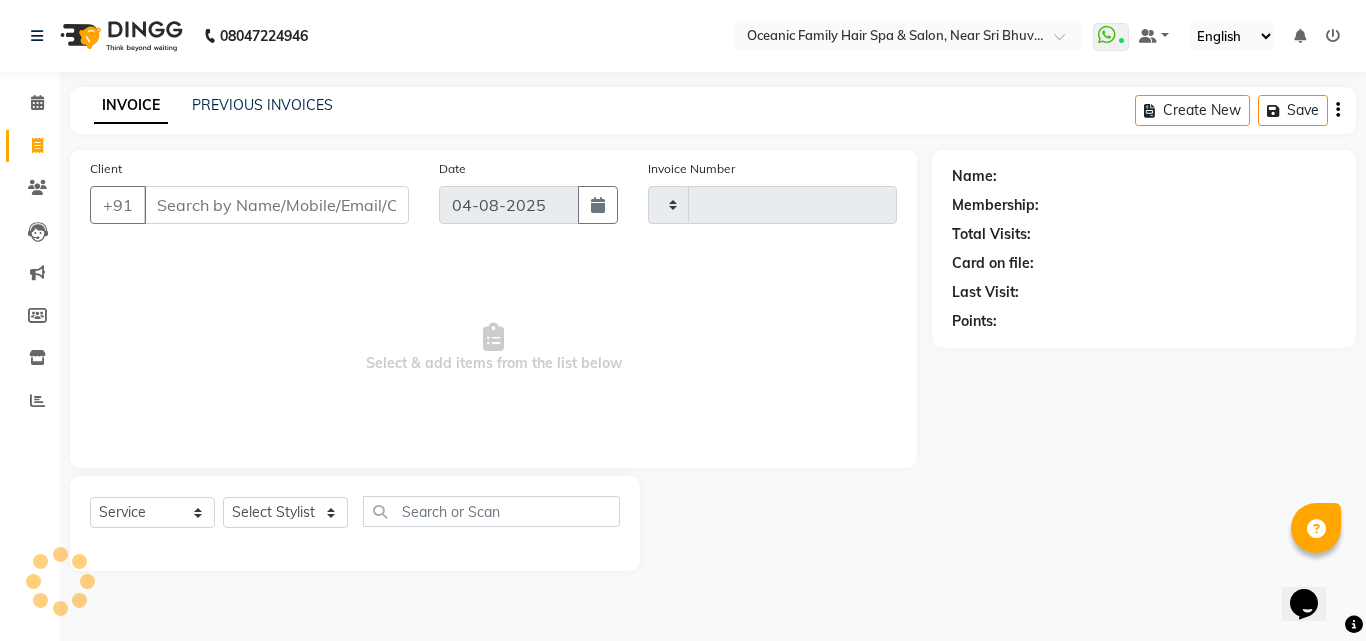 type on "2534" 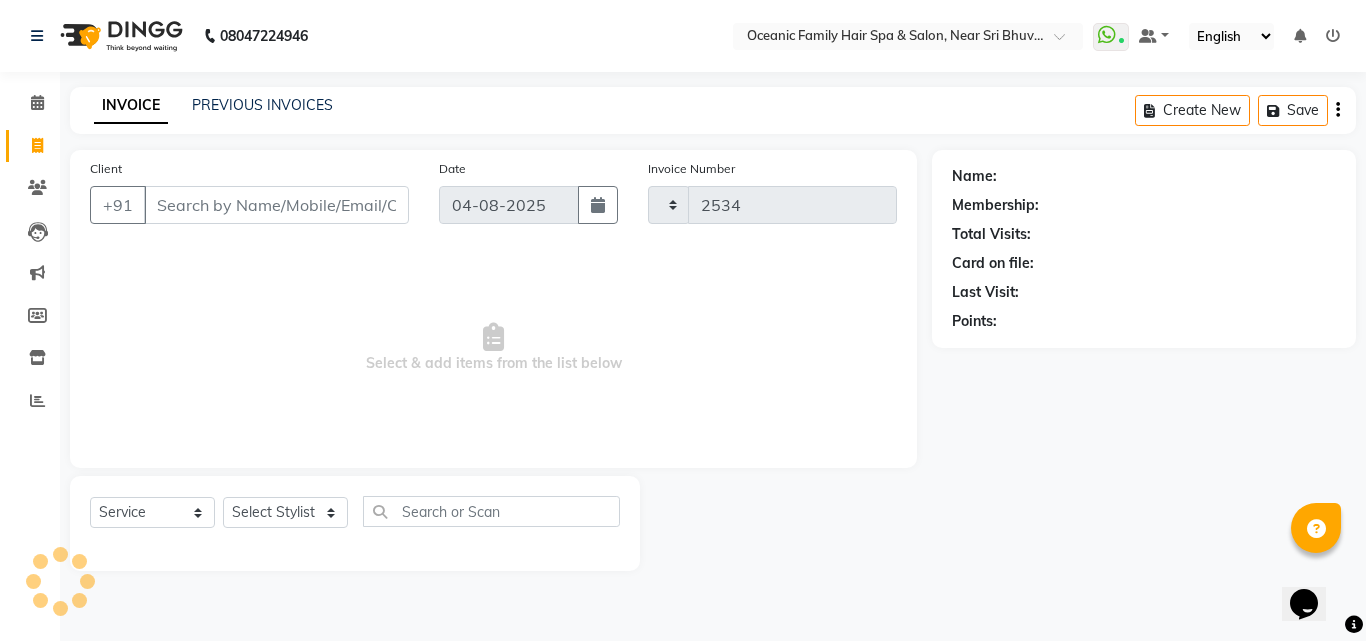 select on "4366" 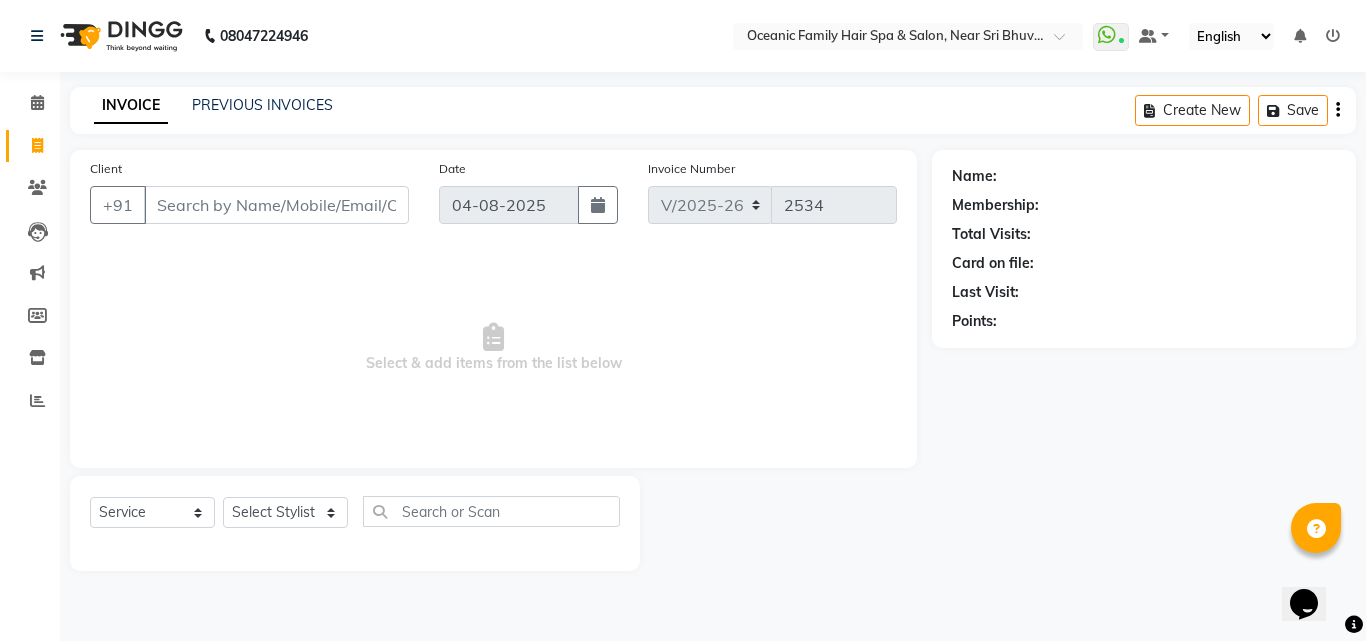 click on "Client" at bounding box center [276, 205] 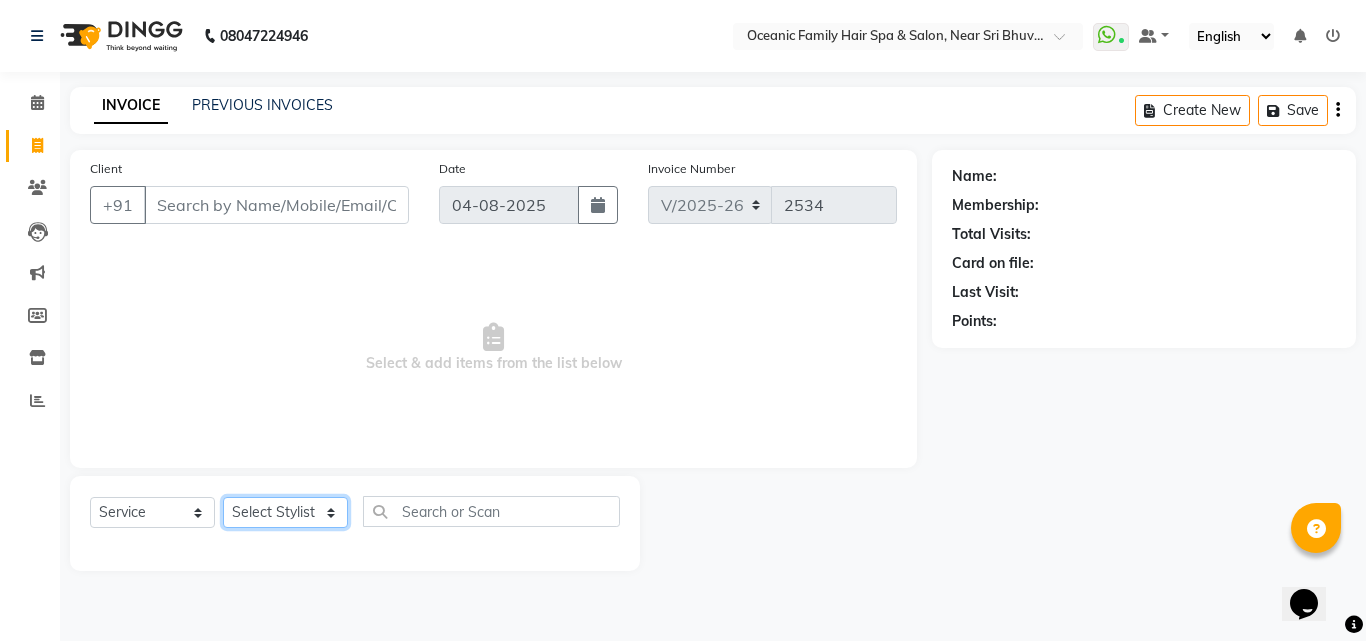 click on "Select Stylist Afsar Ali Arun Thakur Pavithra Rajani Shwetha S Jain Siraj Sulochana Tasmiya" 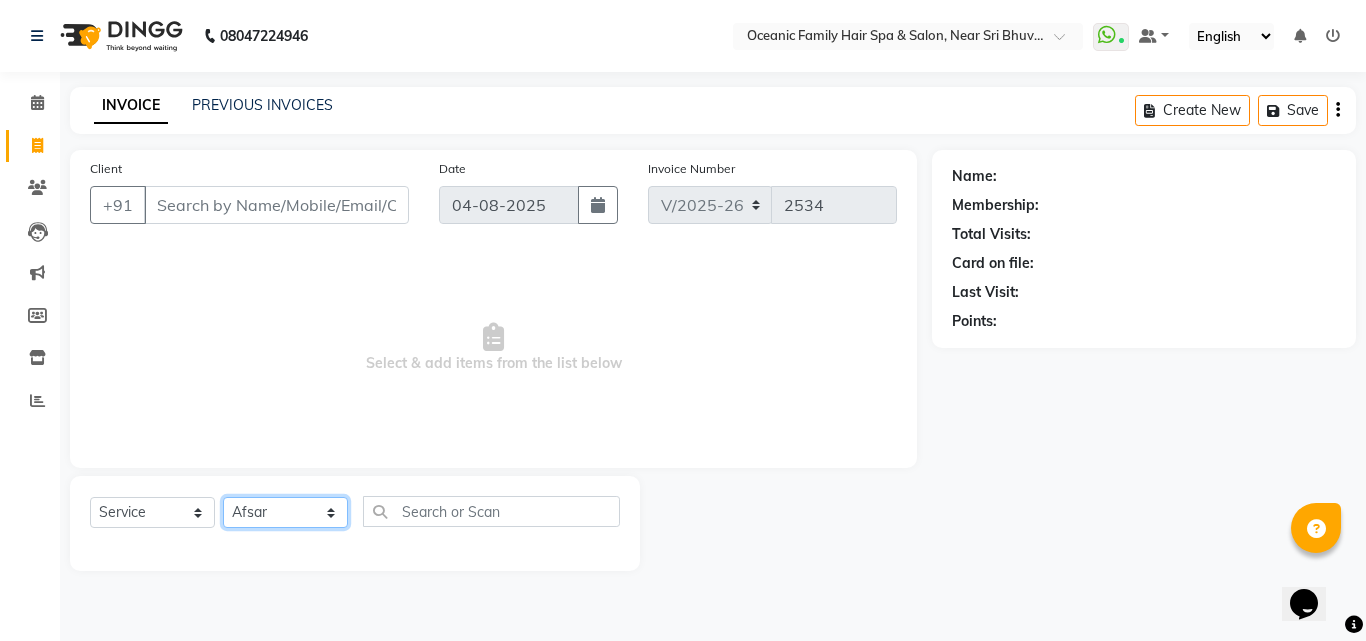 click on "Select Stylist Afsar Ali Arun Thakur Pavithra Rajani Shwetha S Jain Siraj Sulochana Tasmiya" 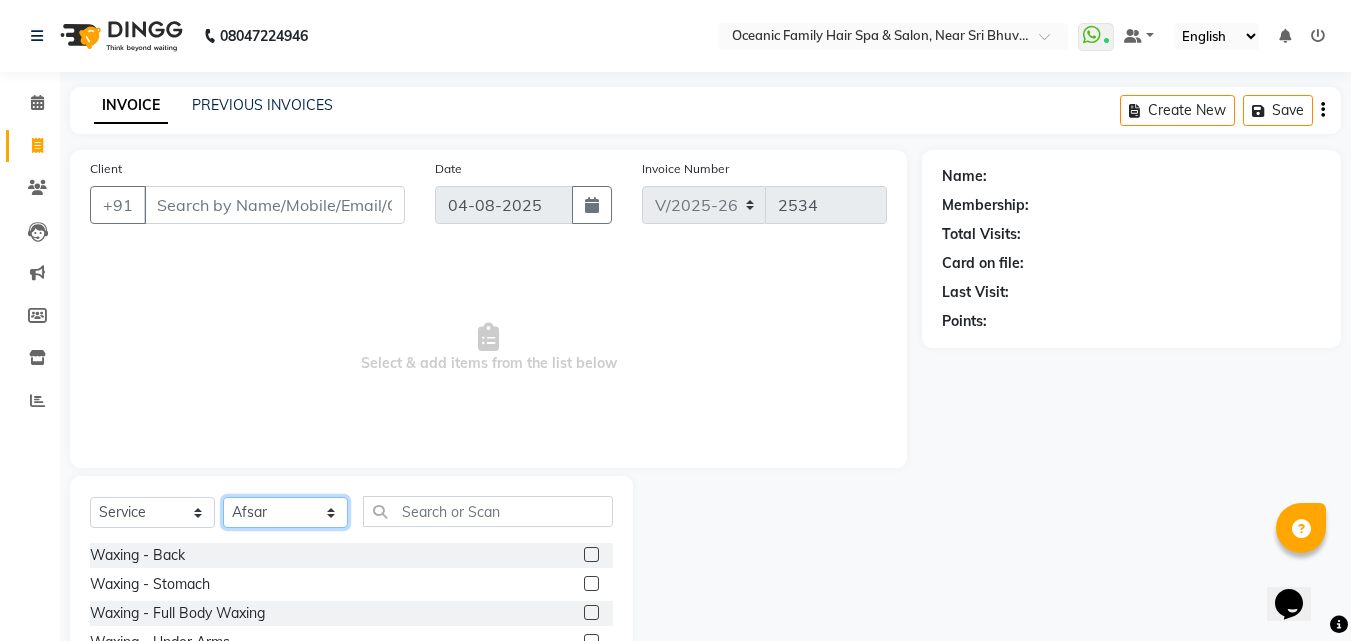 click on "Select Stylist Afsar Ali Arun Thakur Pavithra Rajani Shwetha S Jain Siraj Sulochana Tasmiya" 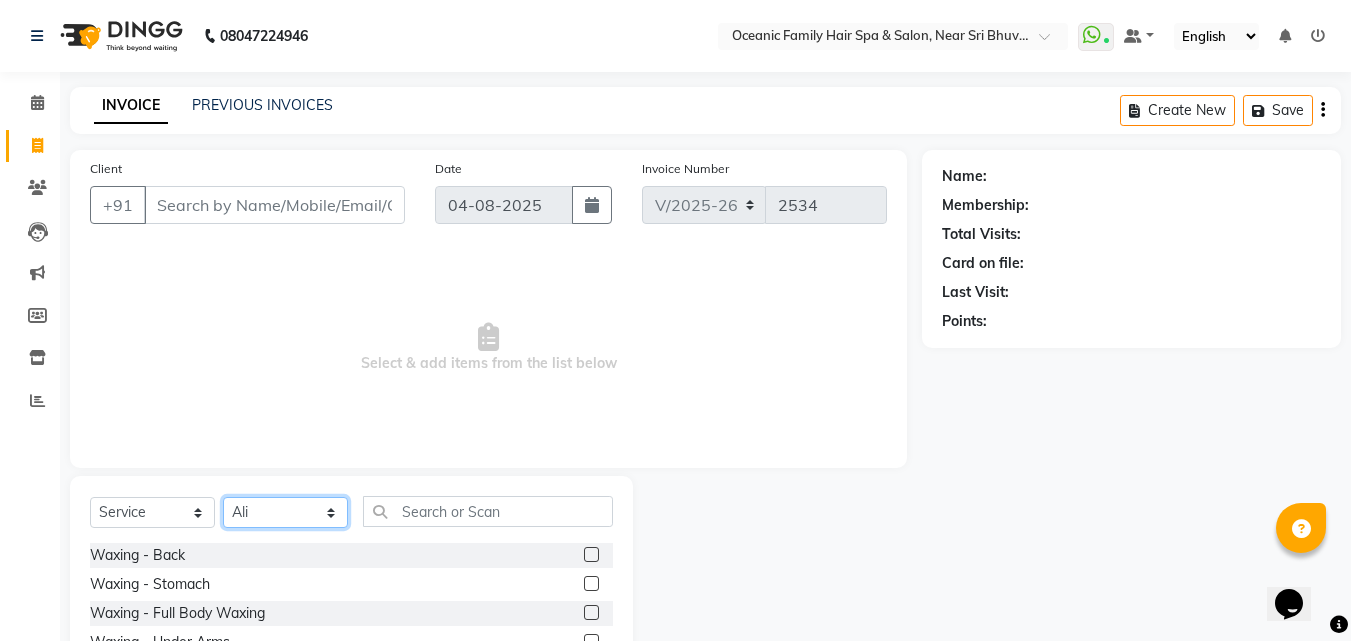 click on "Select Stylist Afsar Ali Arun Thakur Pavithra Rajani Shwetha S Jain Siraj Sulochana Tasmiya" 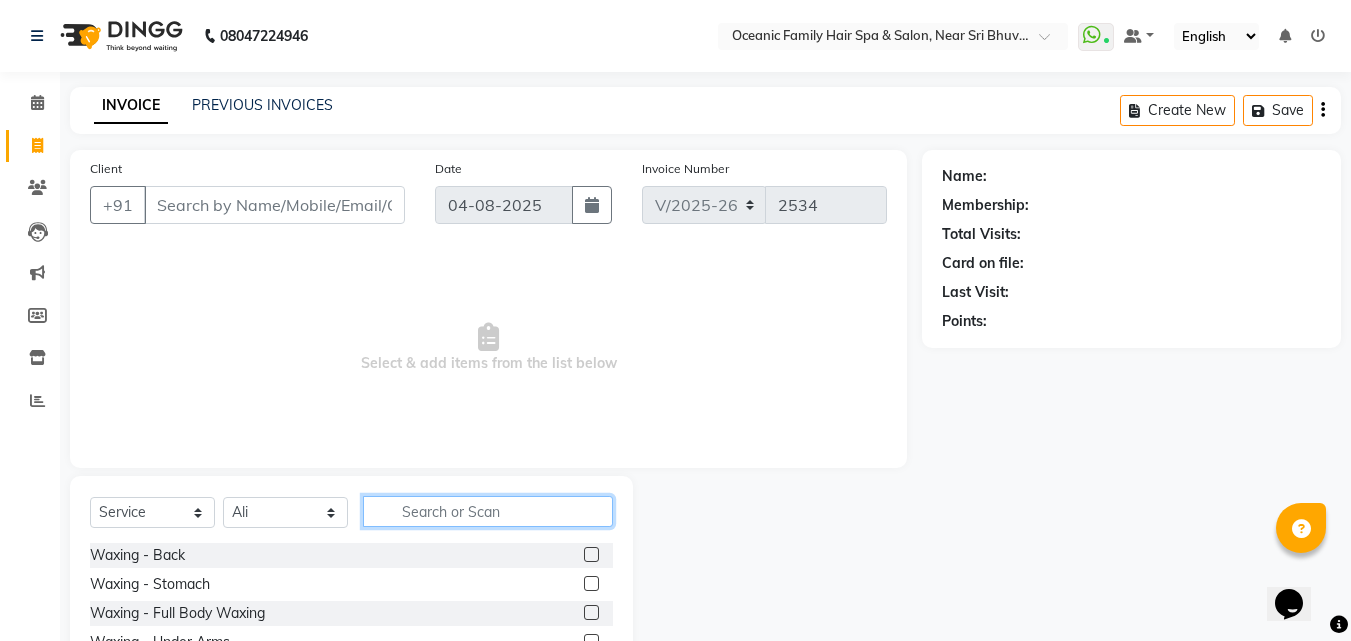 click 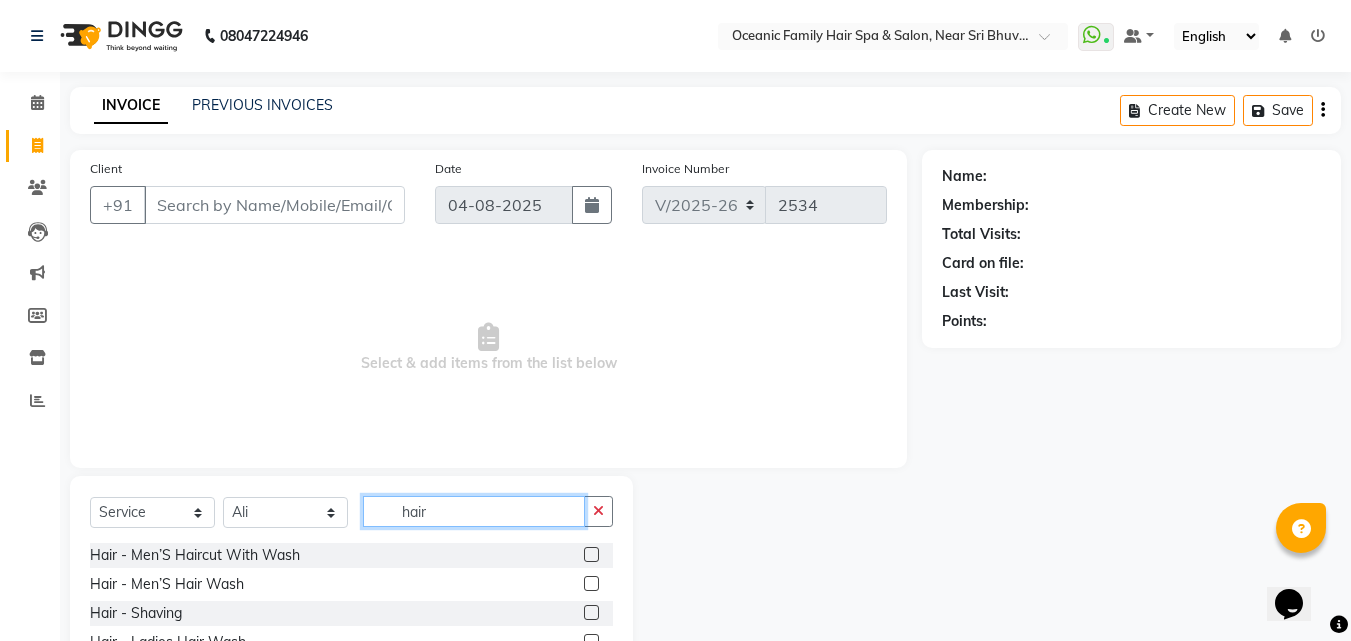 type on "hair" 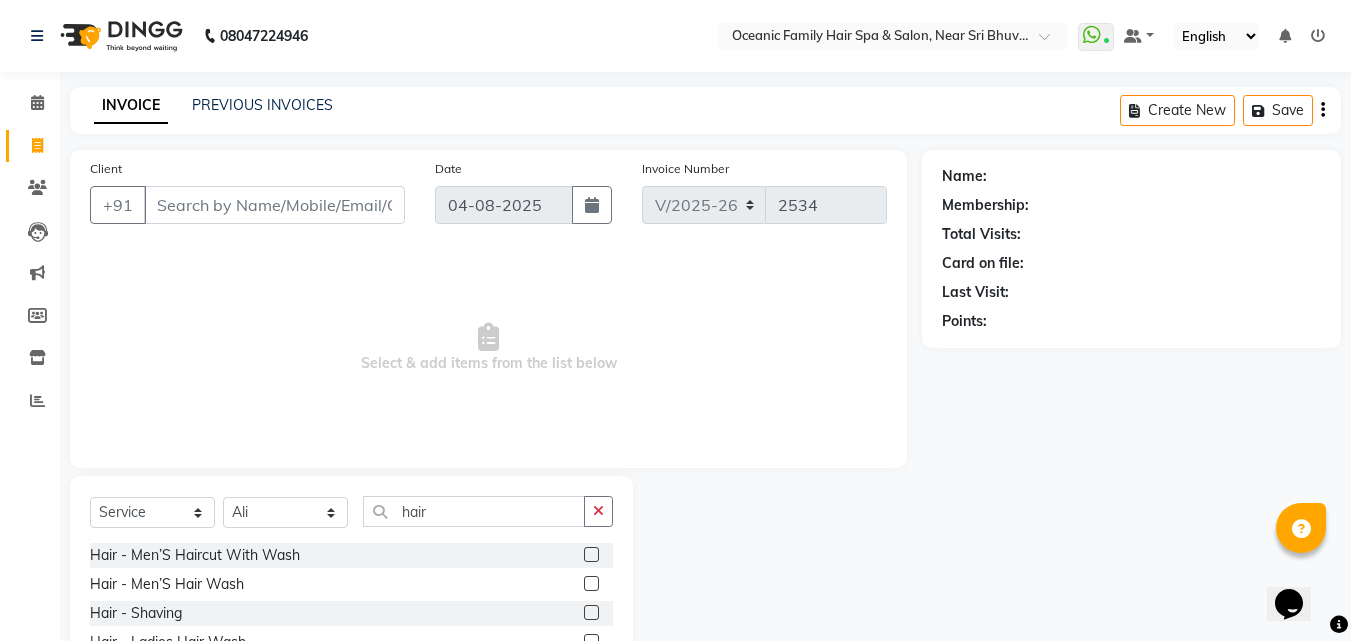 click 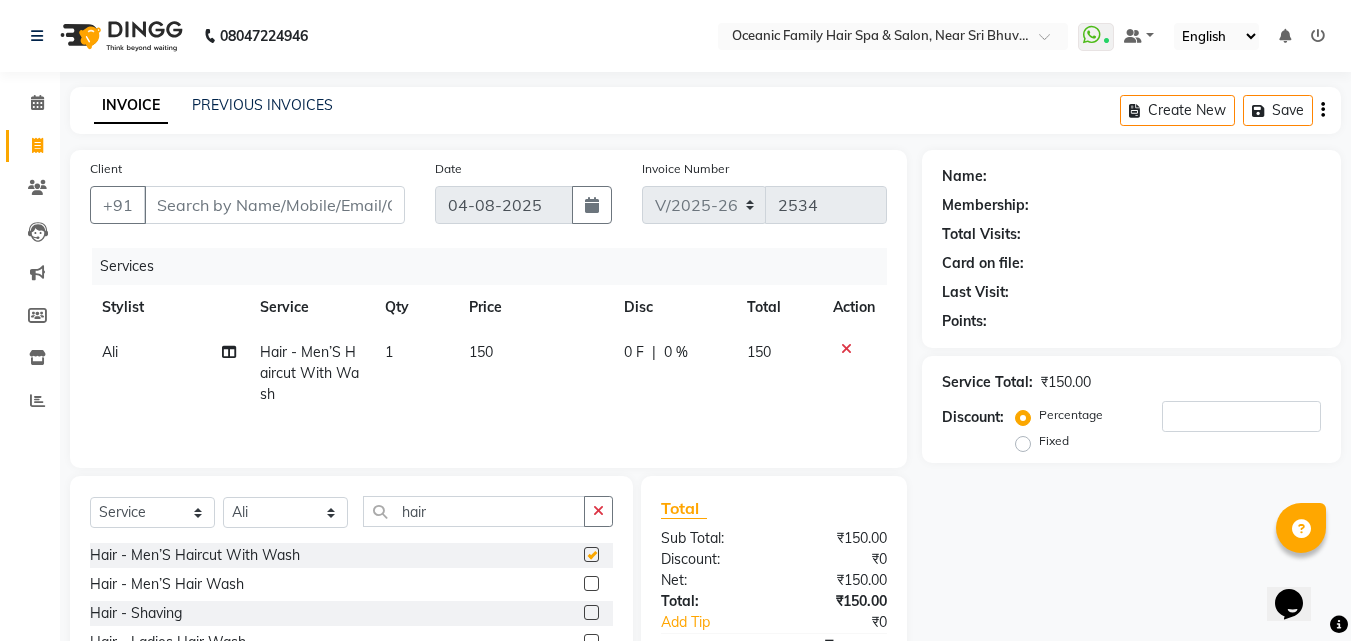 checkbox on "false" 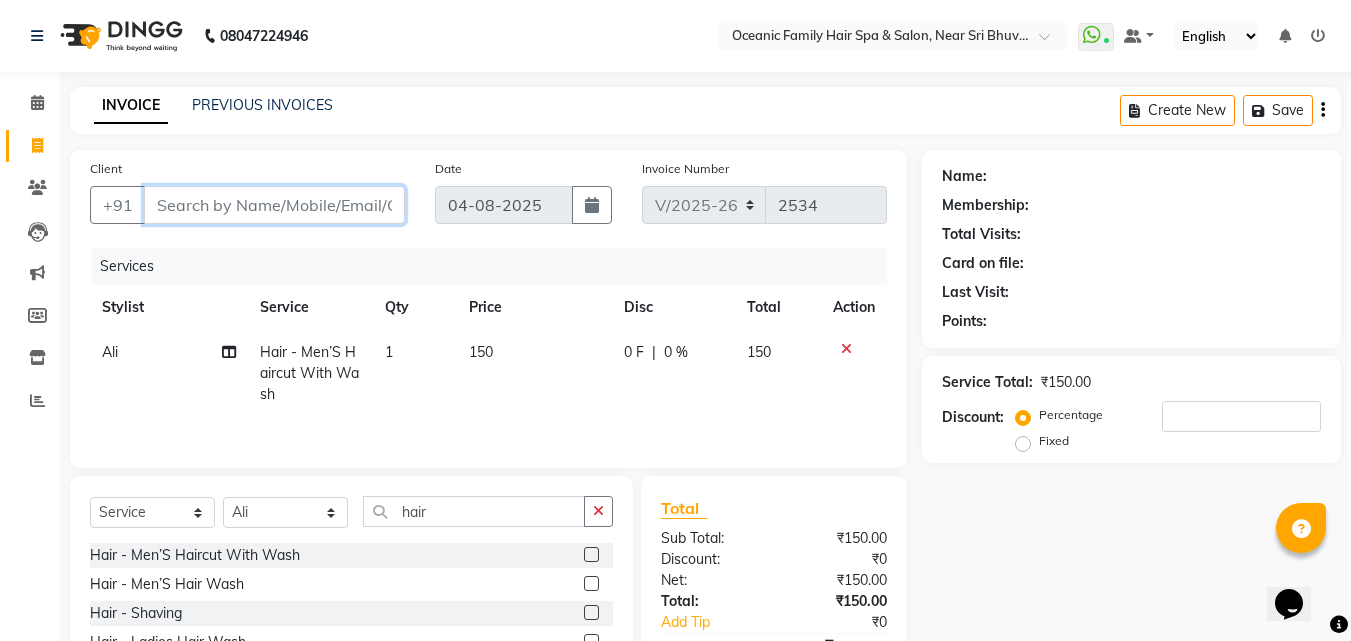 click on "Client" at bounding box center [274, 205] 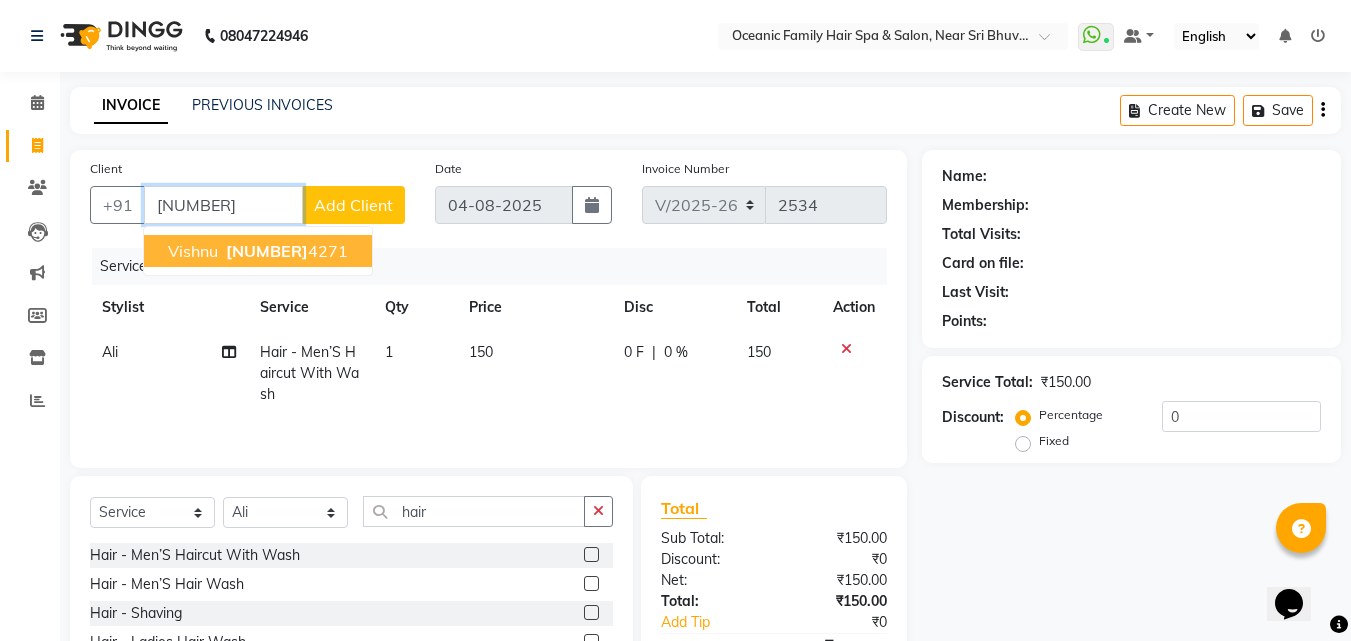 click on "[PHONE]" at bounding box center (285, 251) 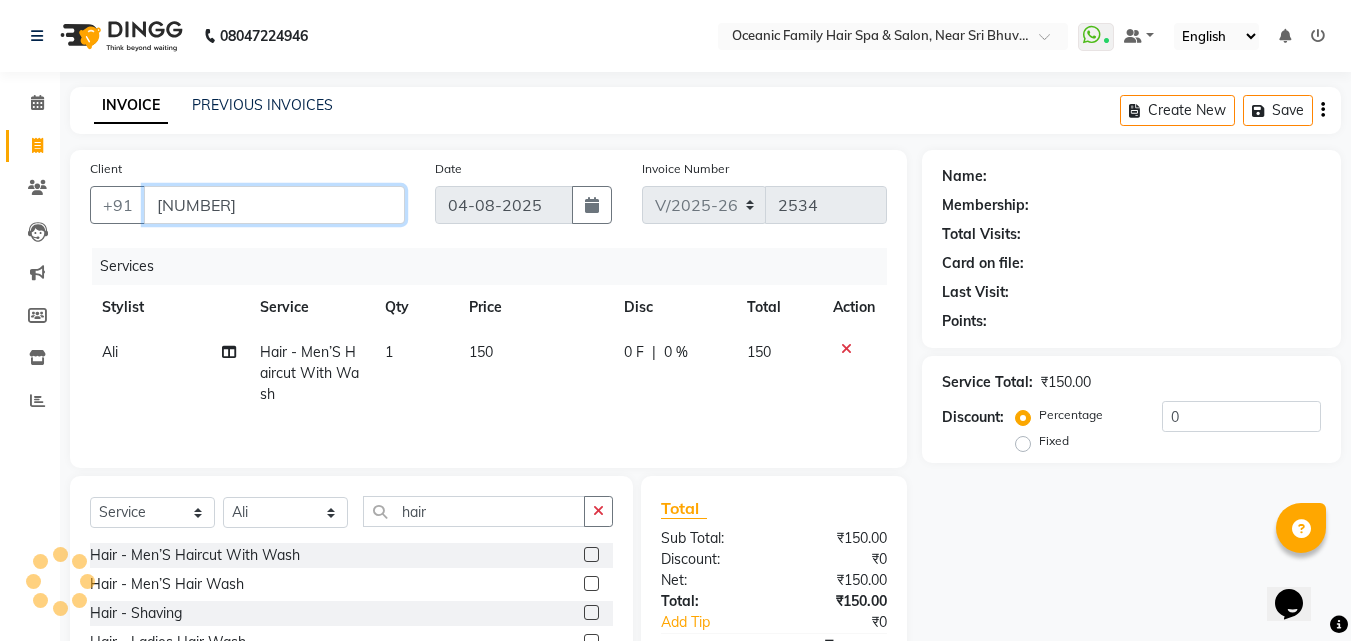 type on "[NUMBER]" 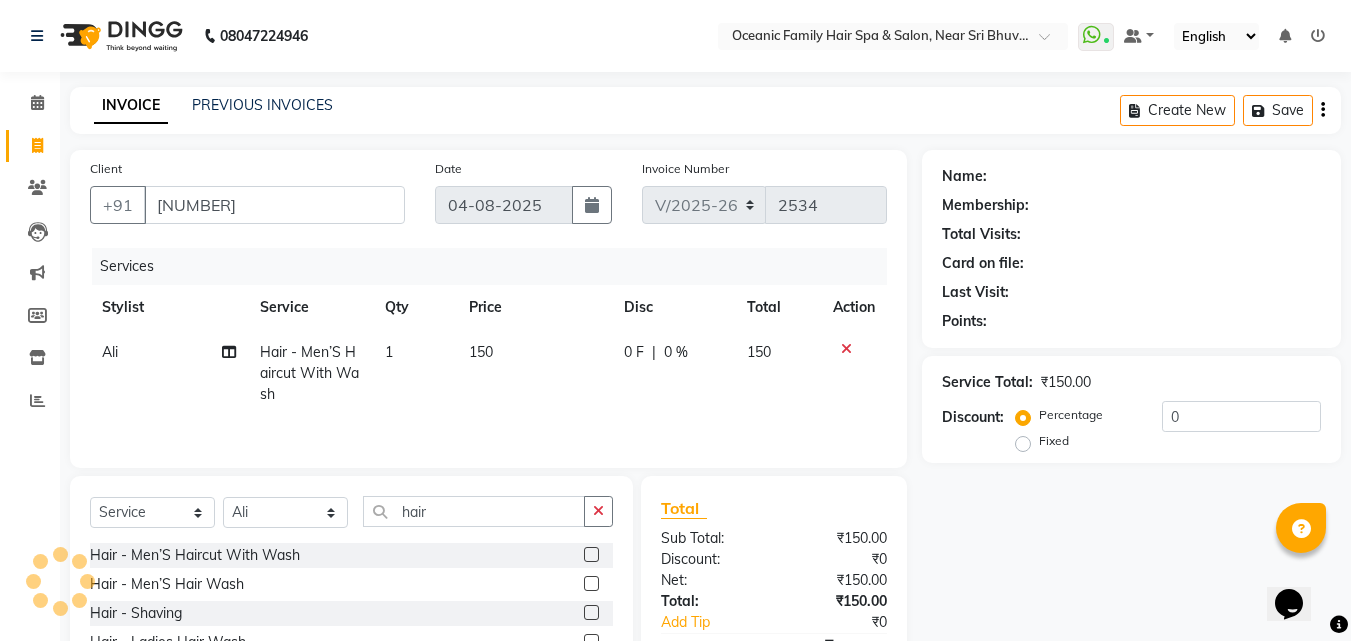 select on "1: Object" 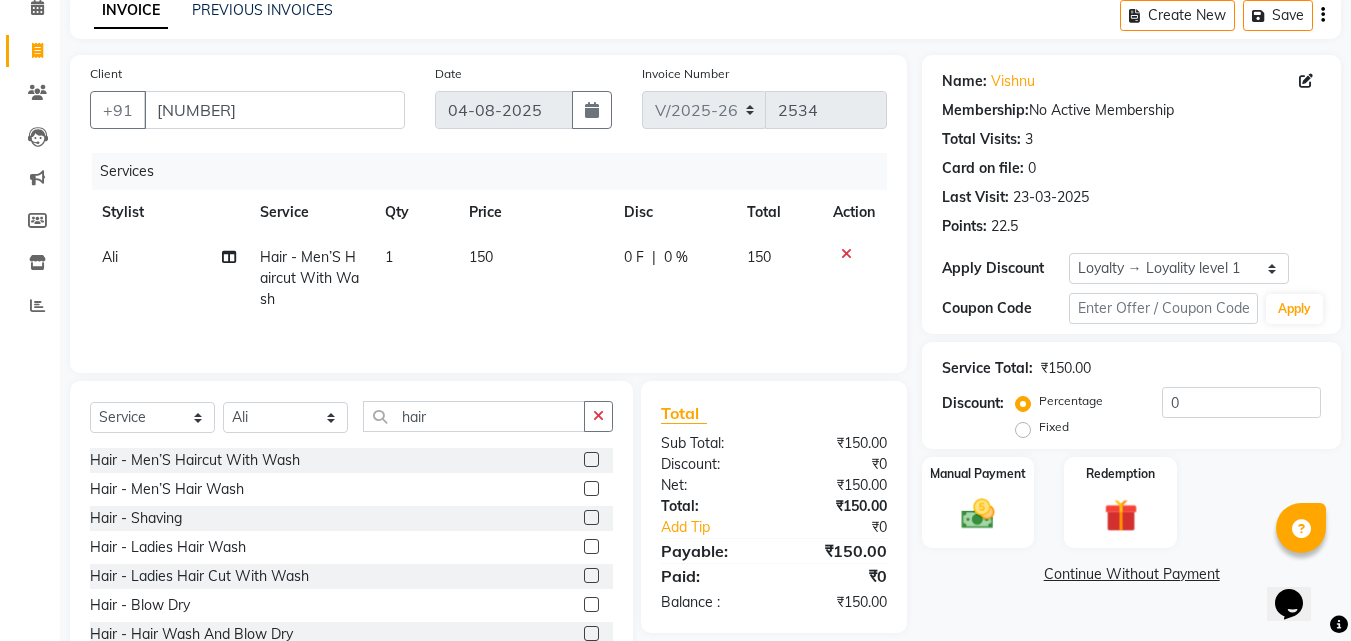 scroll, scrollTop: 100, scrollLeft: 0, axis: vertical 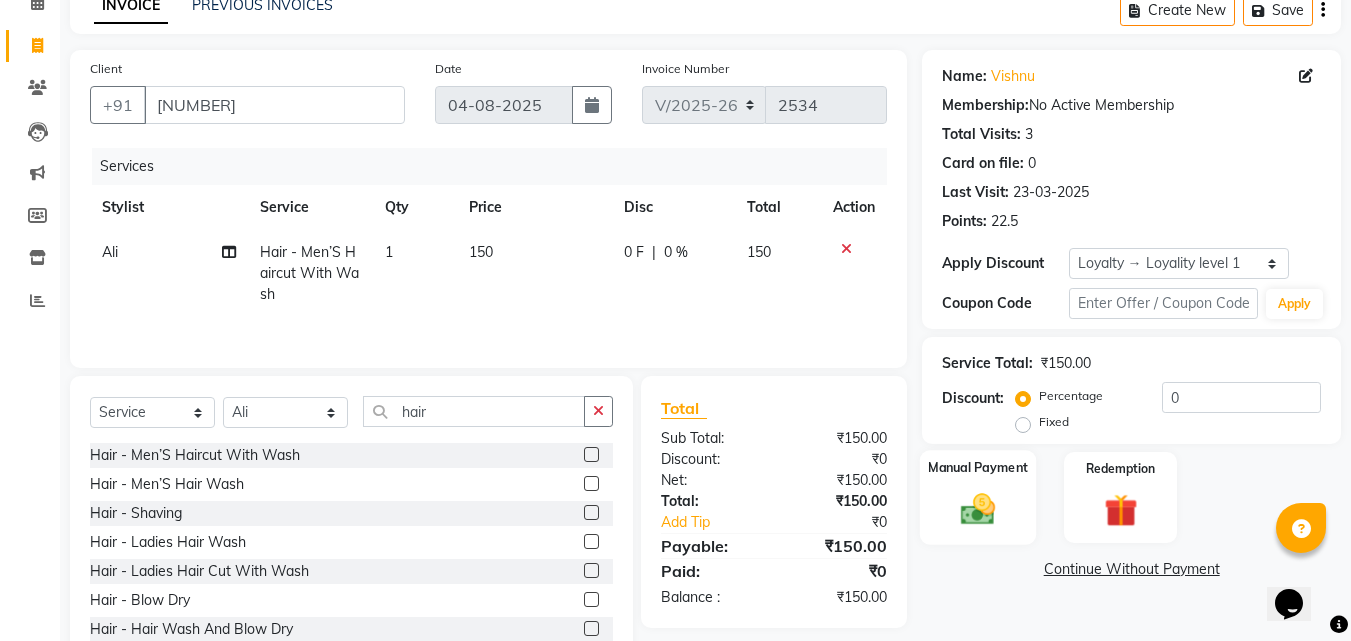 click 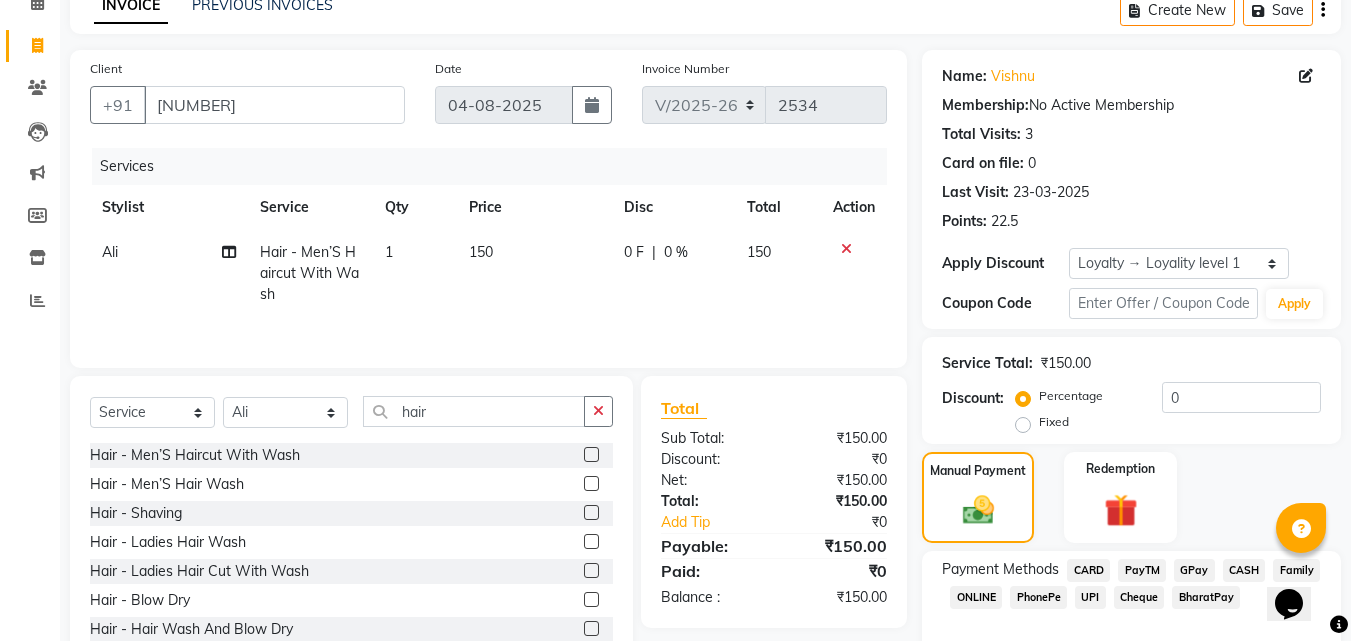 click on "CASH" 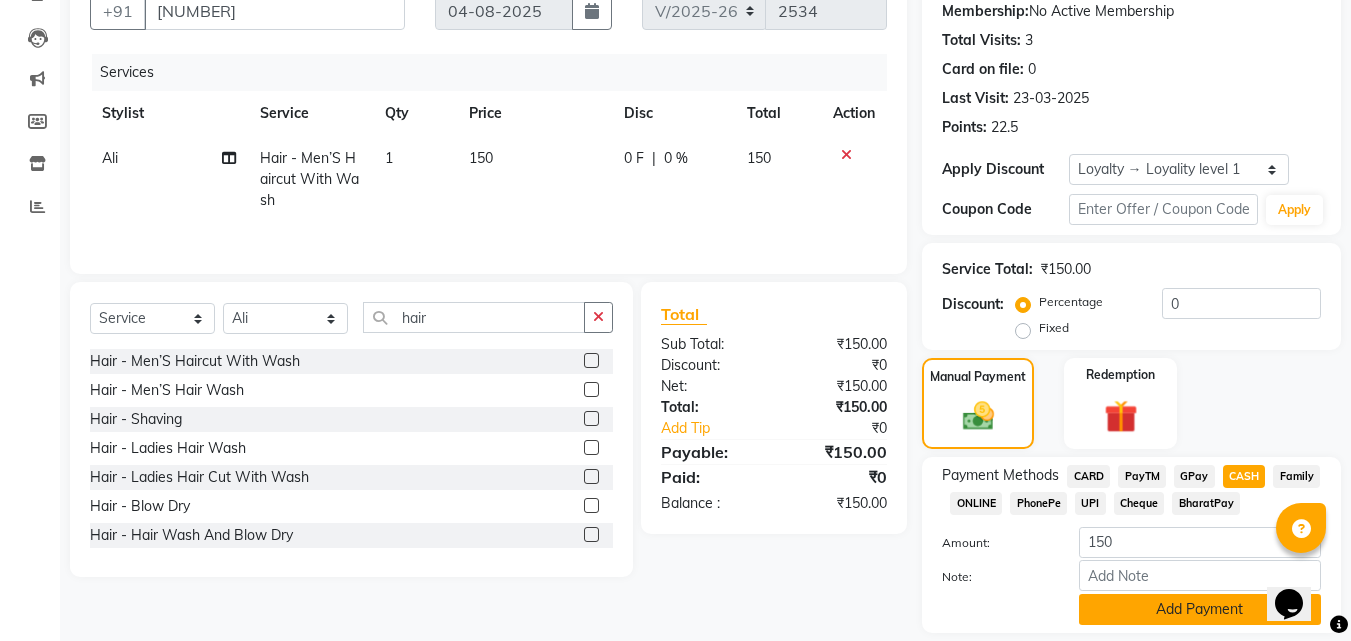 scroll, scrollTop: 257, scrollLeft: 0, axis: vertical 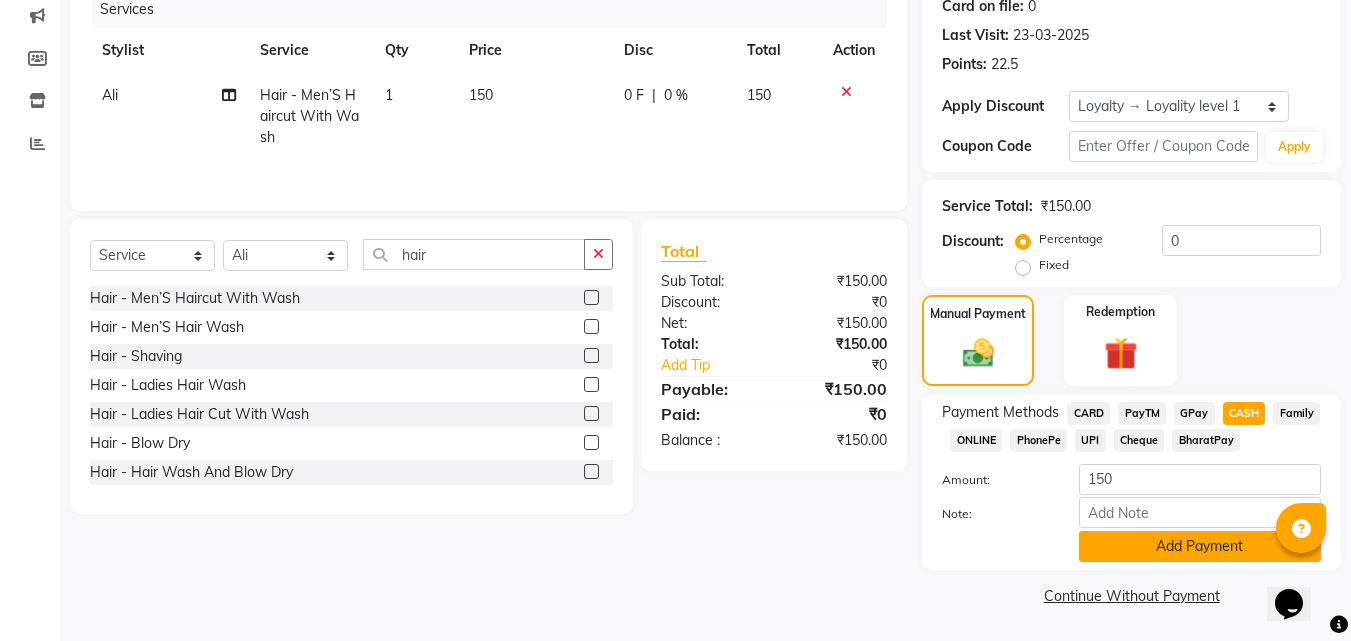 click on "Add Payment" 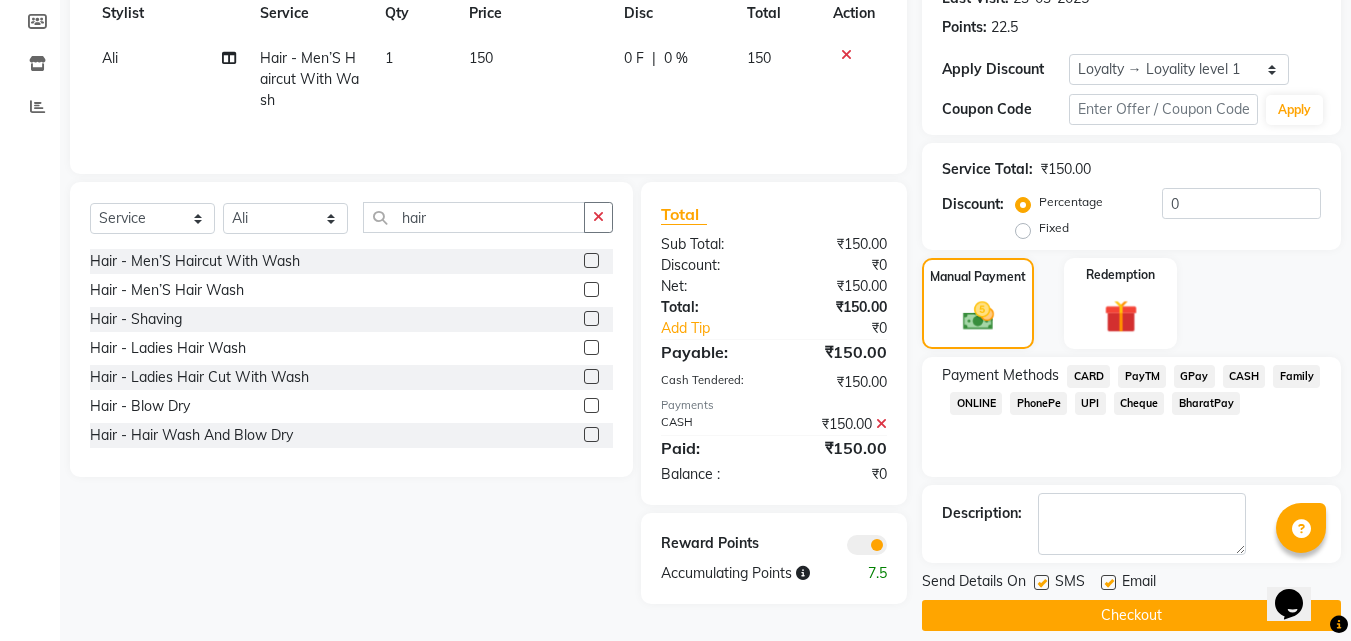 scroll, scrollTop: 314, scrollLeft: 0, axis: vertical 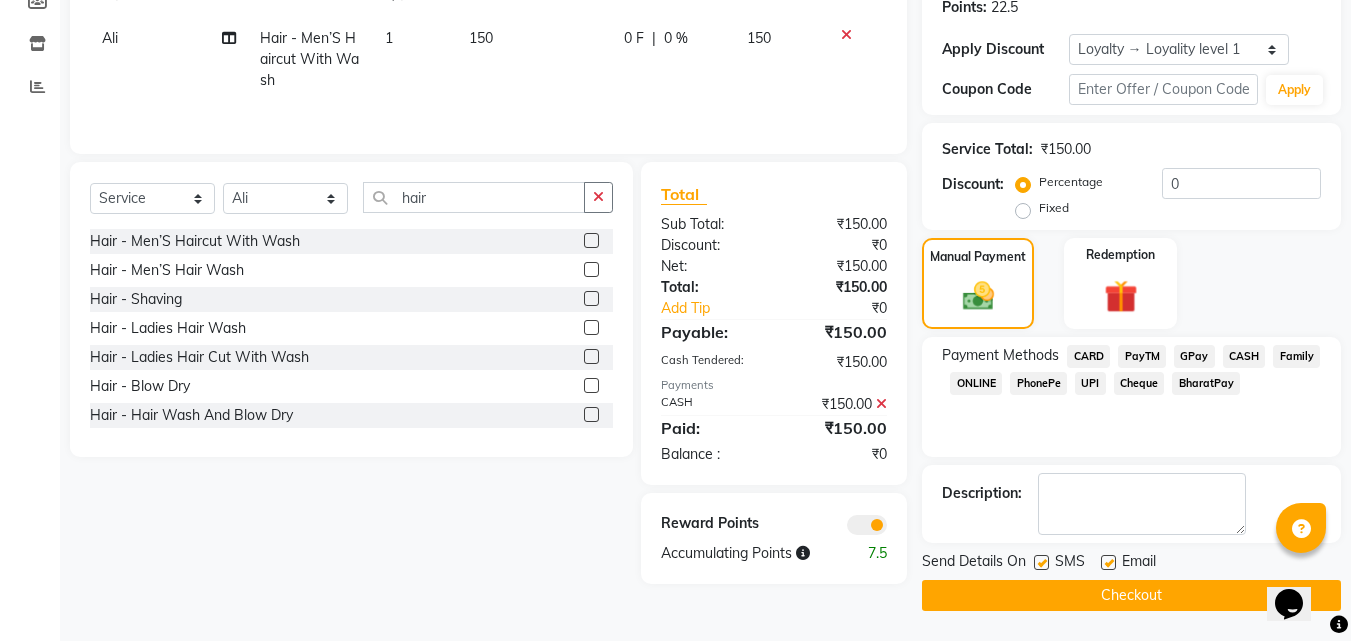click on "Checkout" 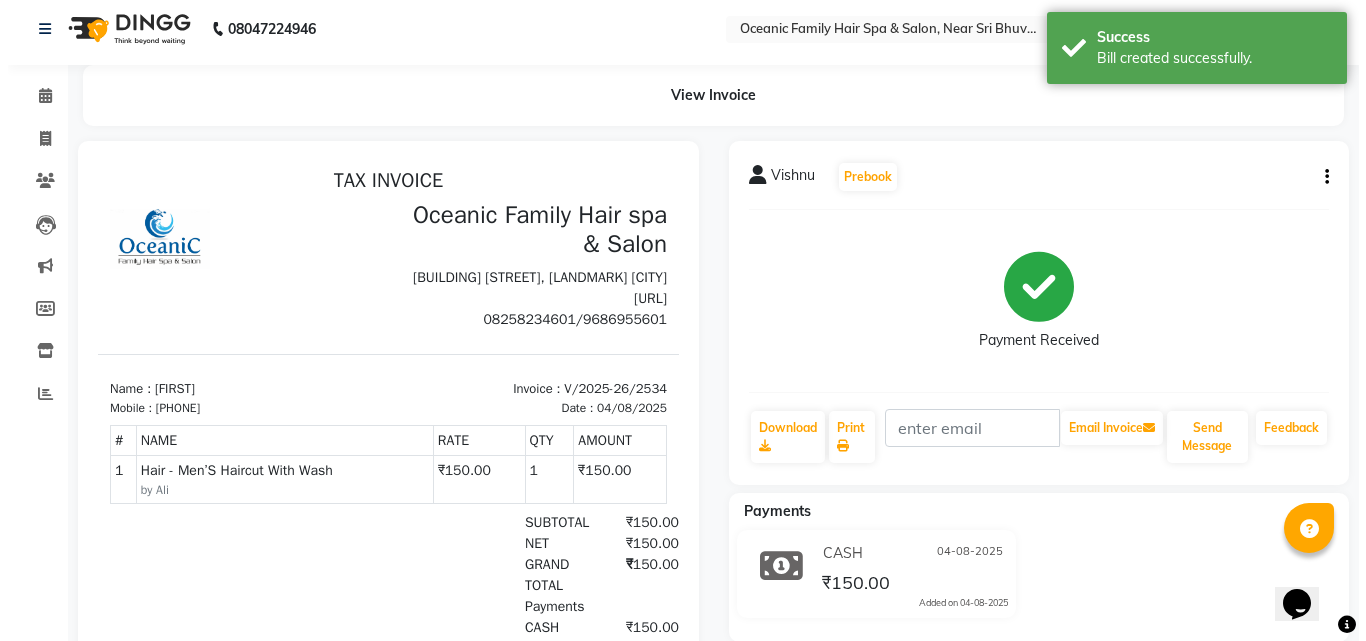 scroll, scrollTop: 0, scrollLeft: 0, axis: both 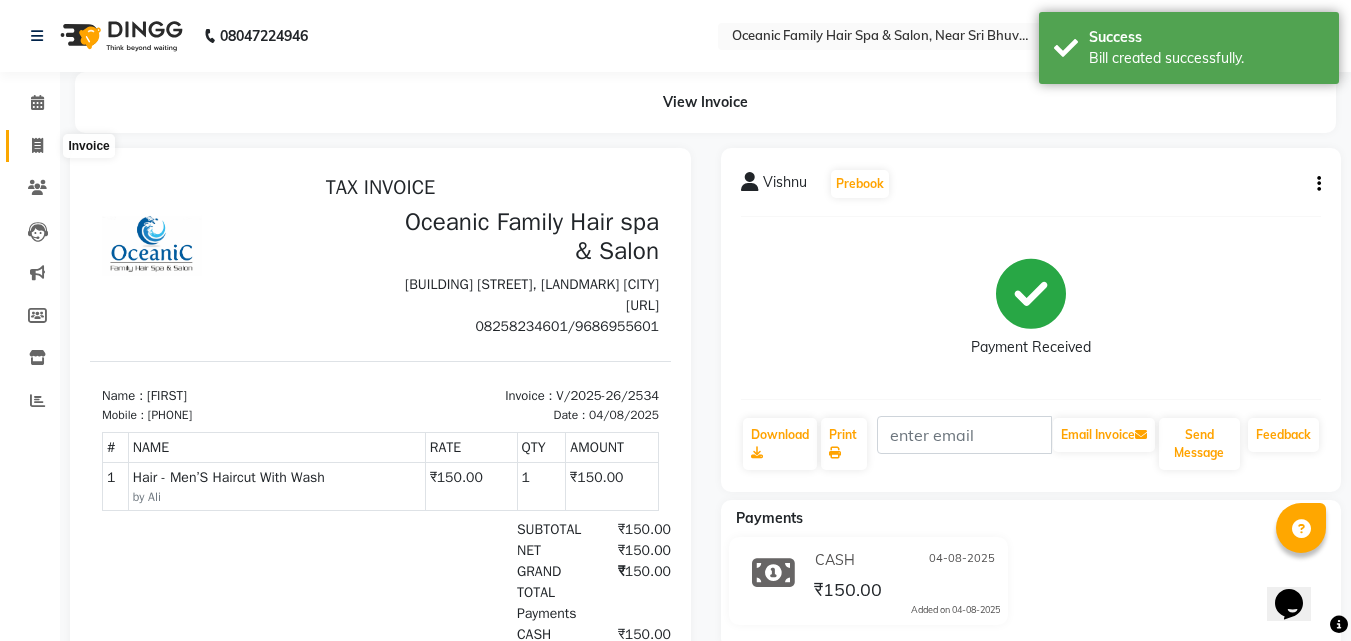 click 